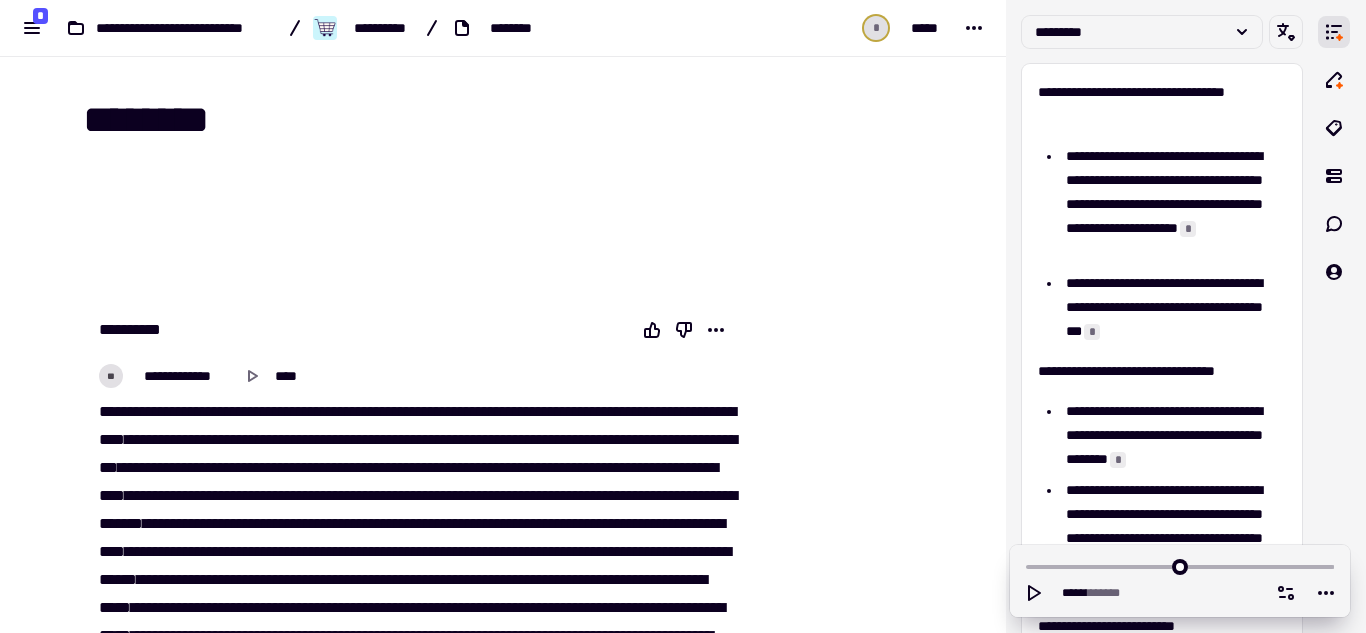 scroll, scrollTop: 0, scrollLeft: 0, axis: both 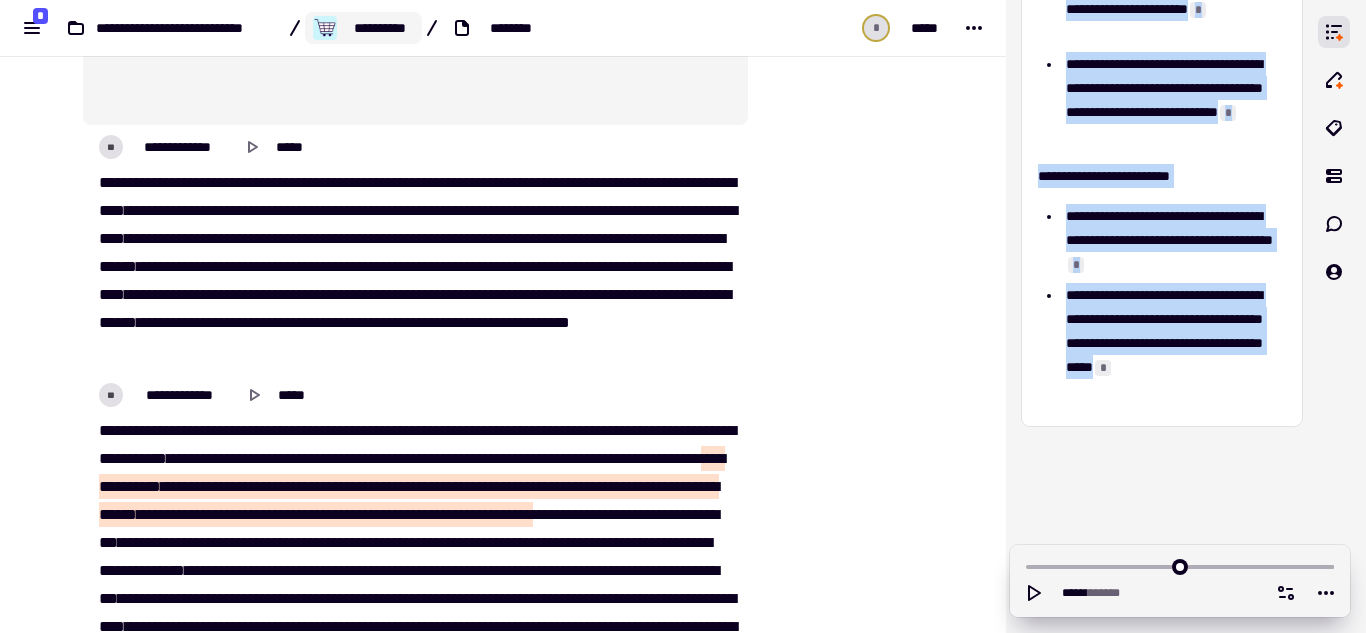 click on "**********" 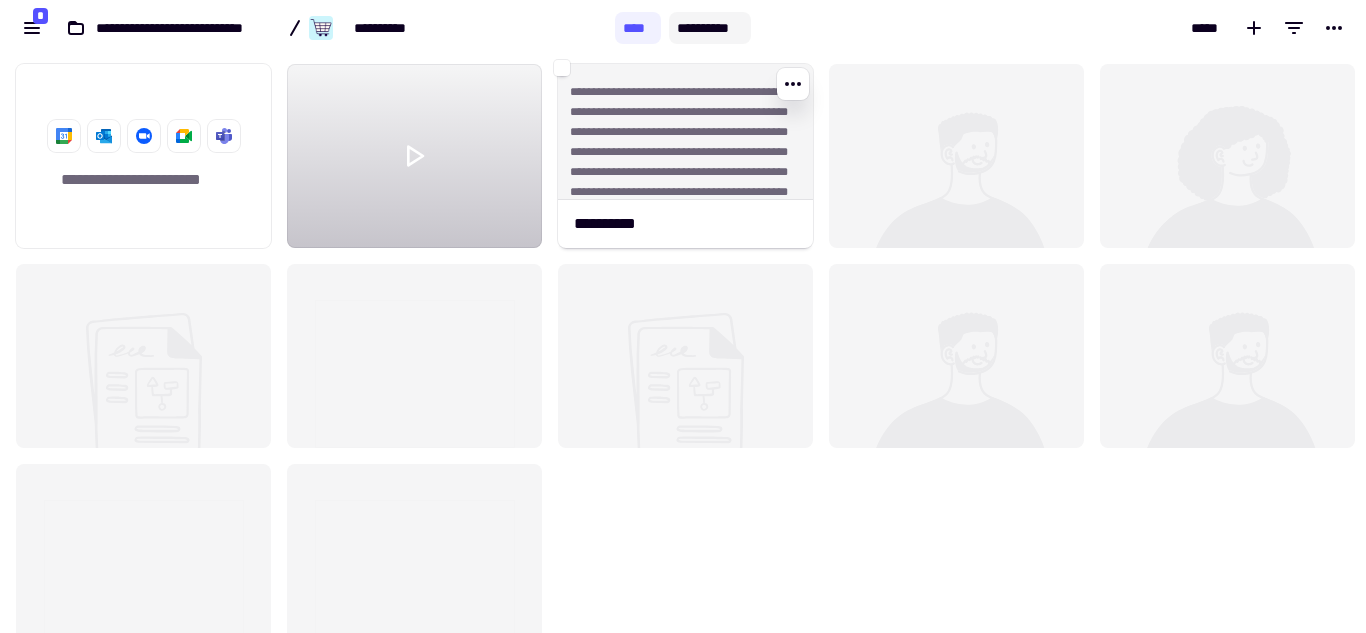 scroll, scrollTop: 16, scrollLeft: 16, axis: both 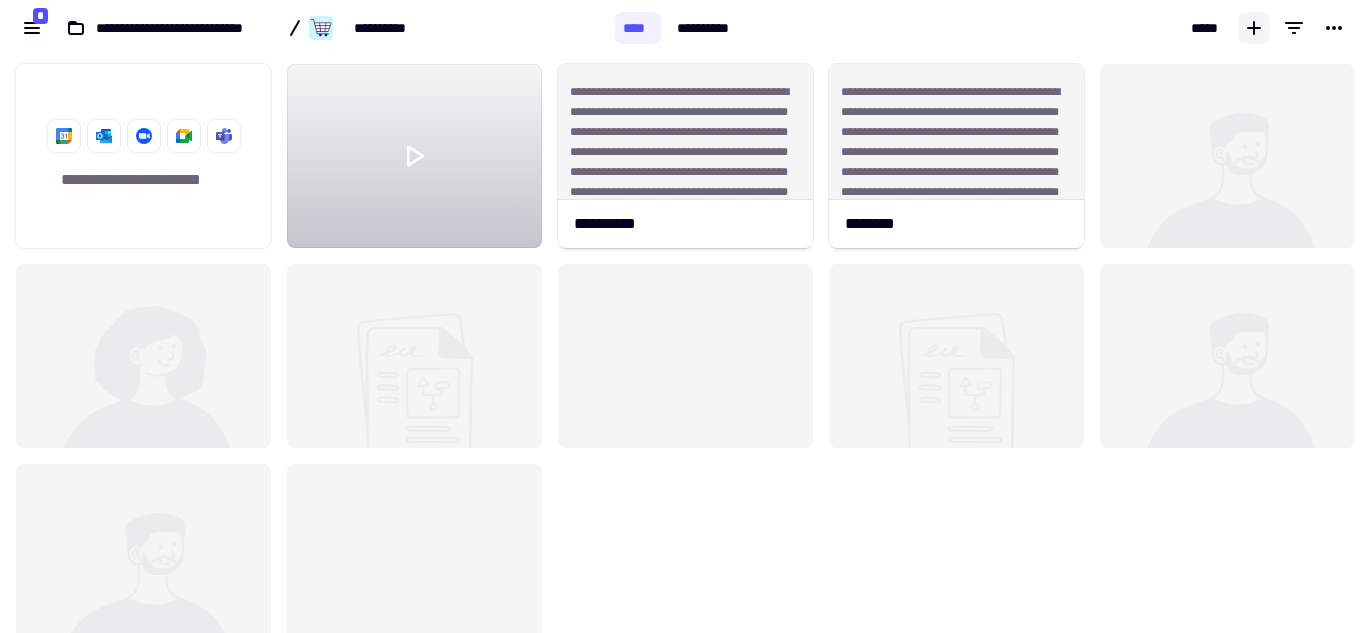 click 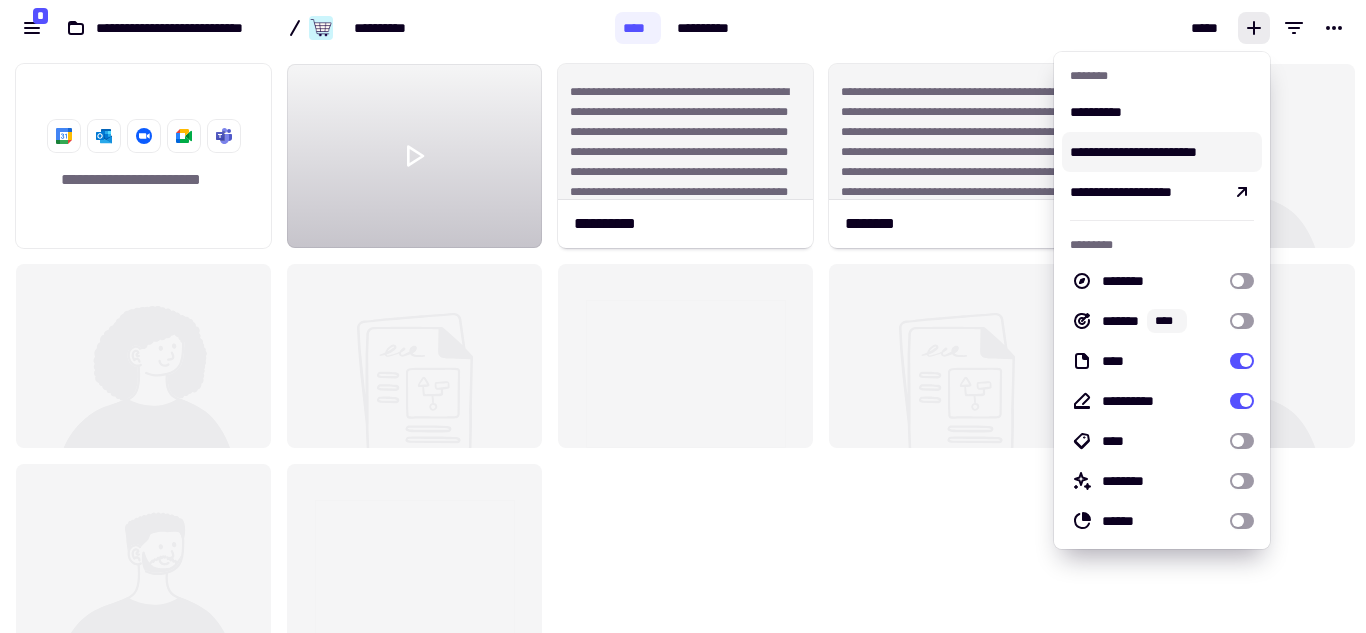 click on "**********" at bounding box center (1162, 152) 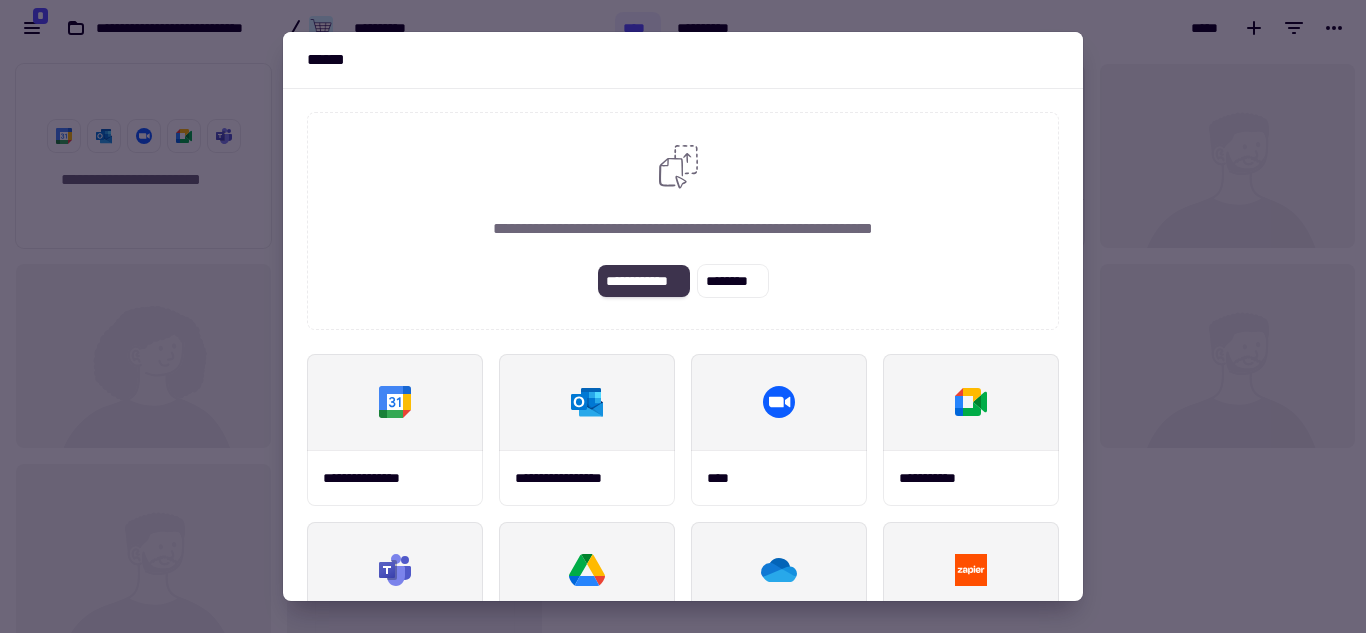 click on "**********" 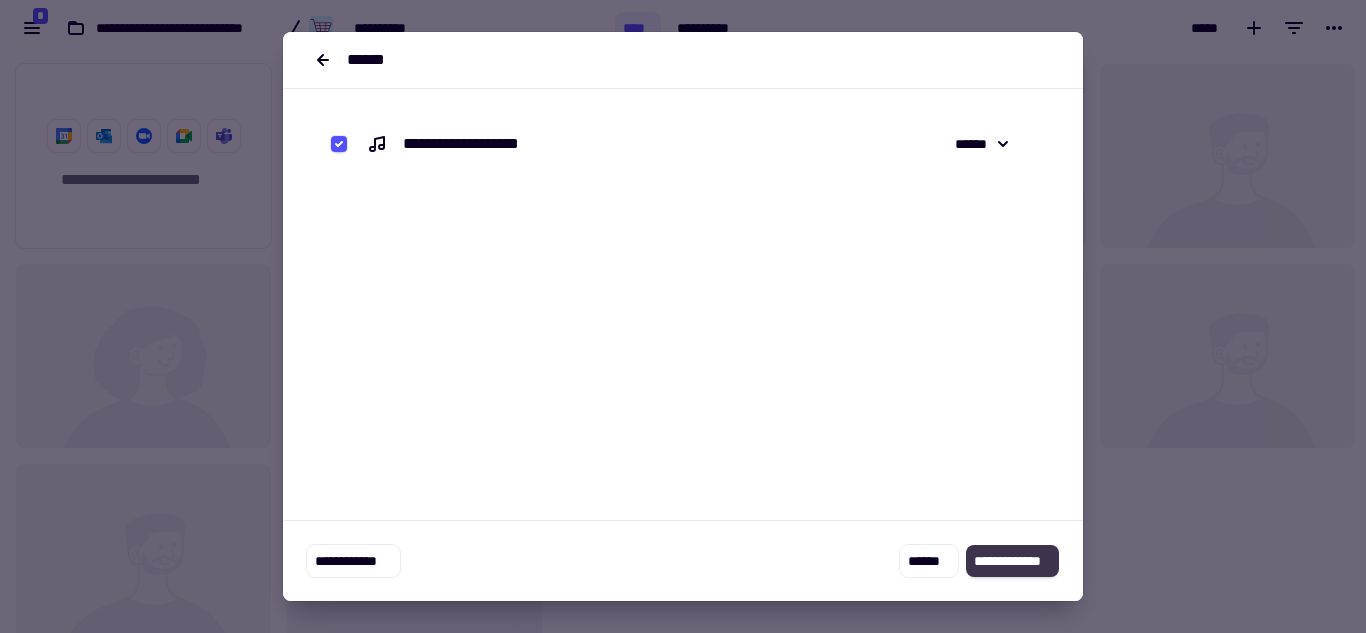 click on "**********" 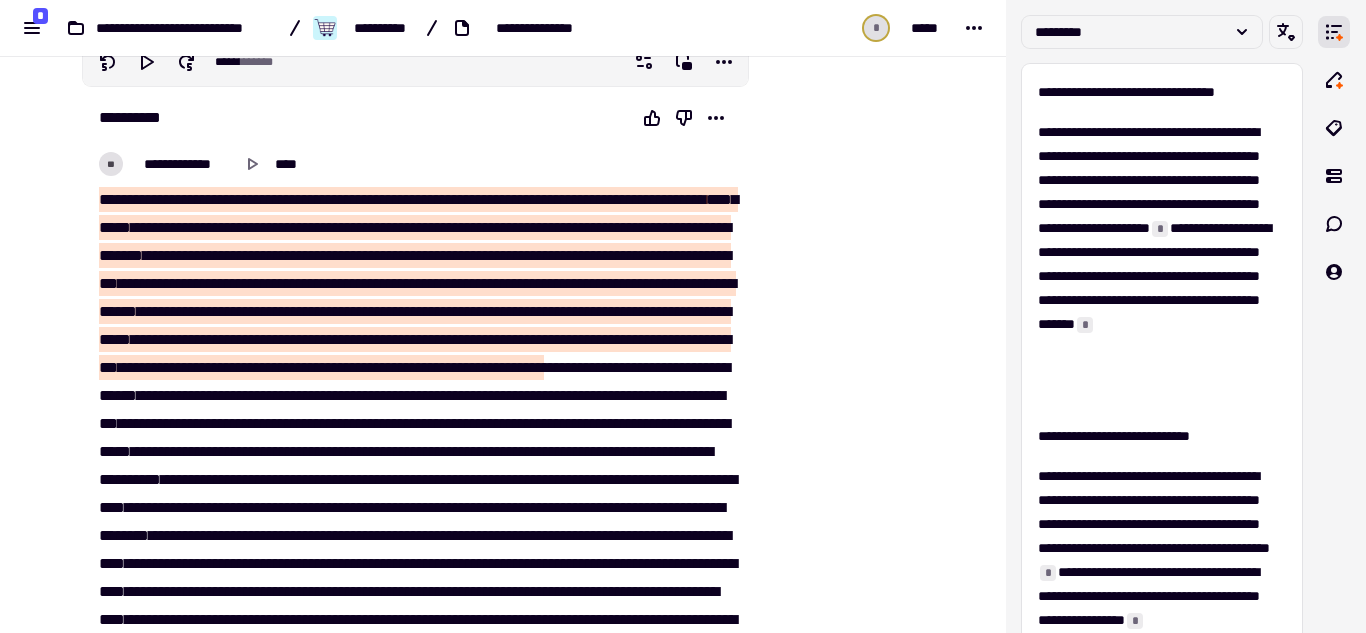 scroll, scrollTop: 0, scrollLeft: 0, axis: both 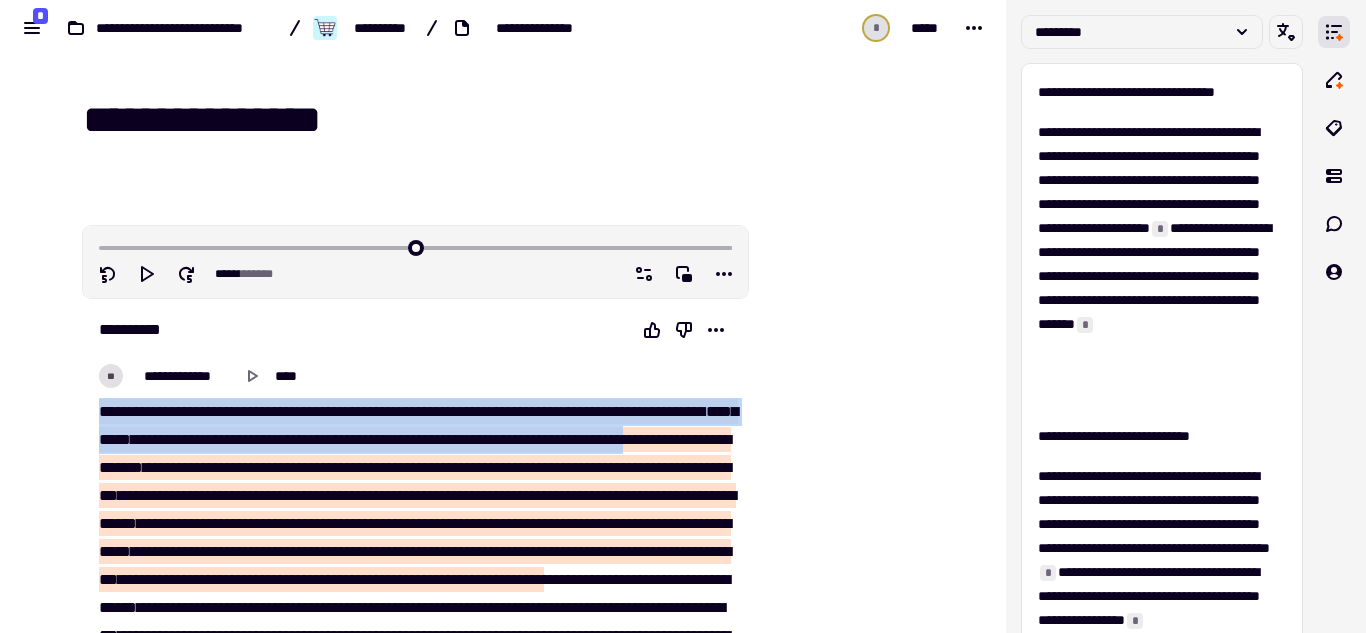 drag, startPoint x: 245, startPoint y: 465, endPoint x: 255, endPoint y: 476, distance: 14.866069 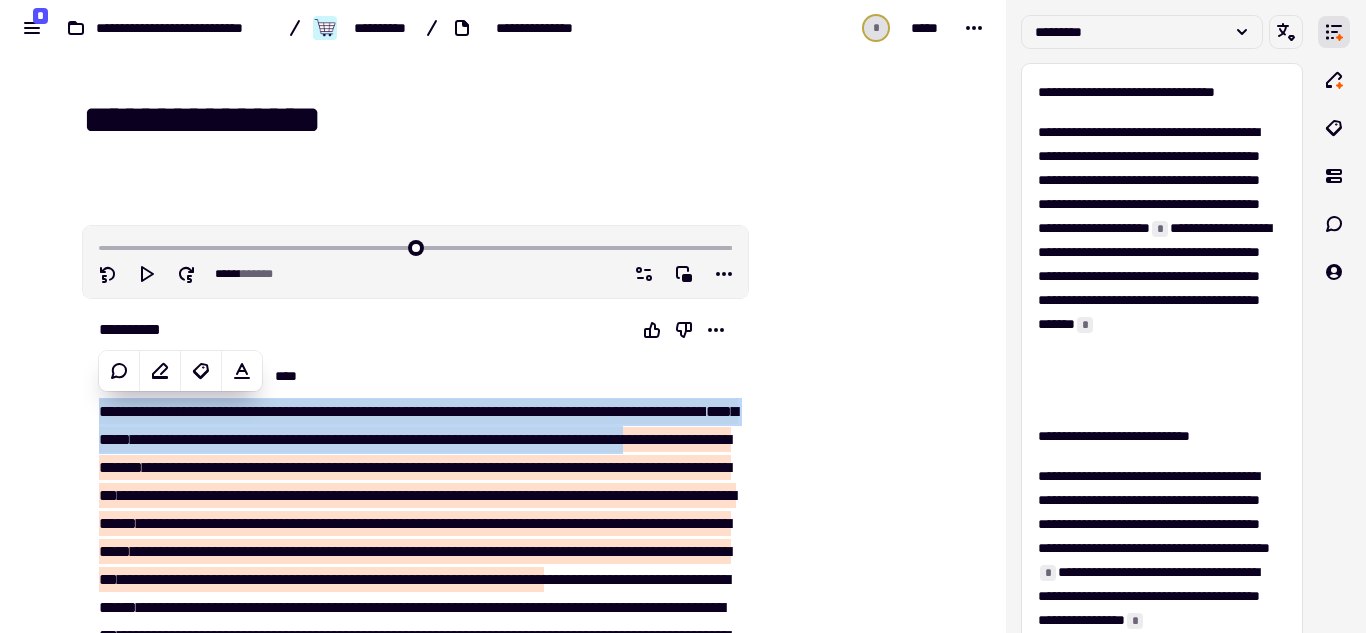 click on "**********" at bounding box center [539, 439] 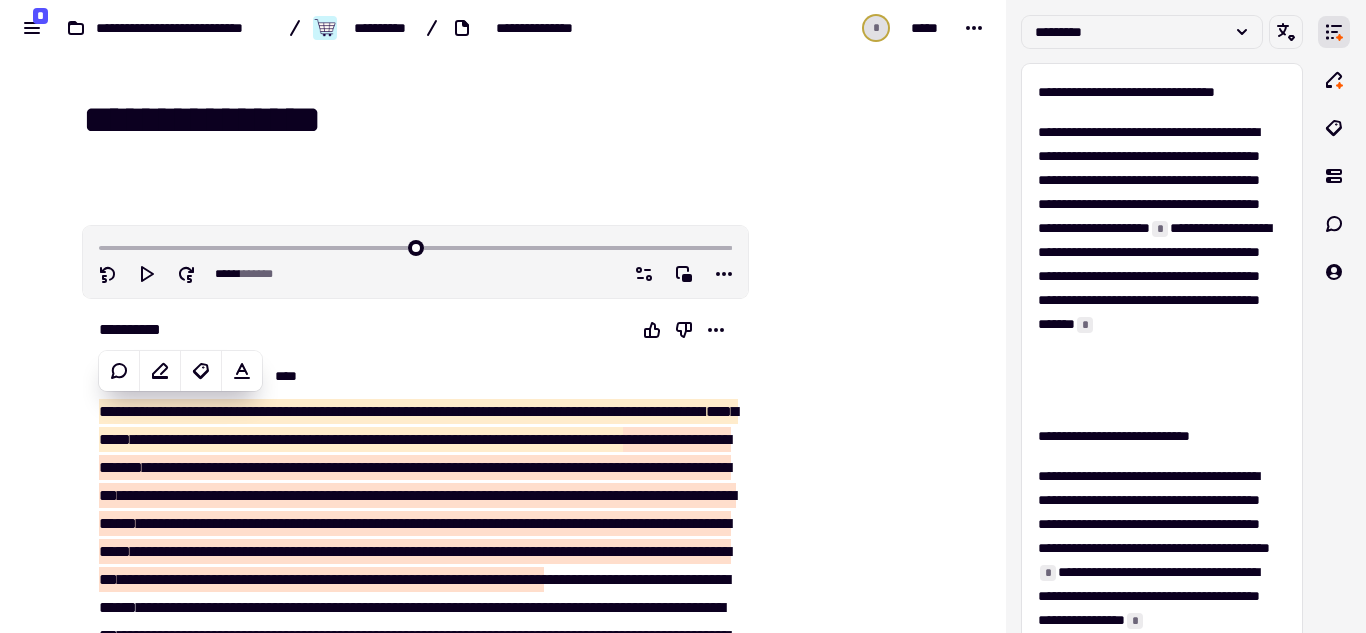 click on "**********" at bounding box center (503, 4770) 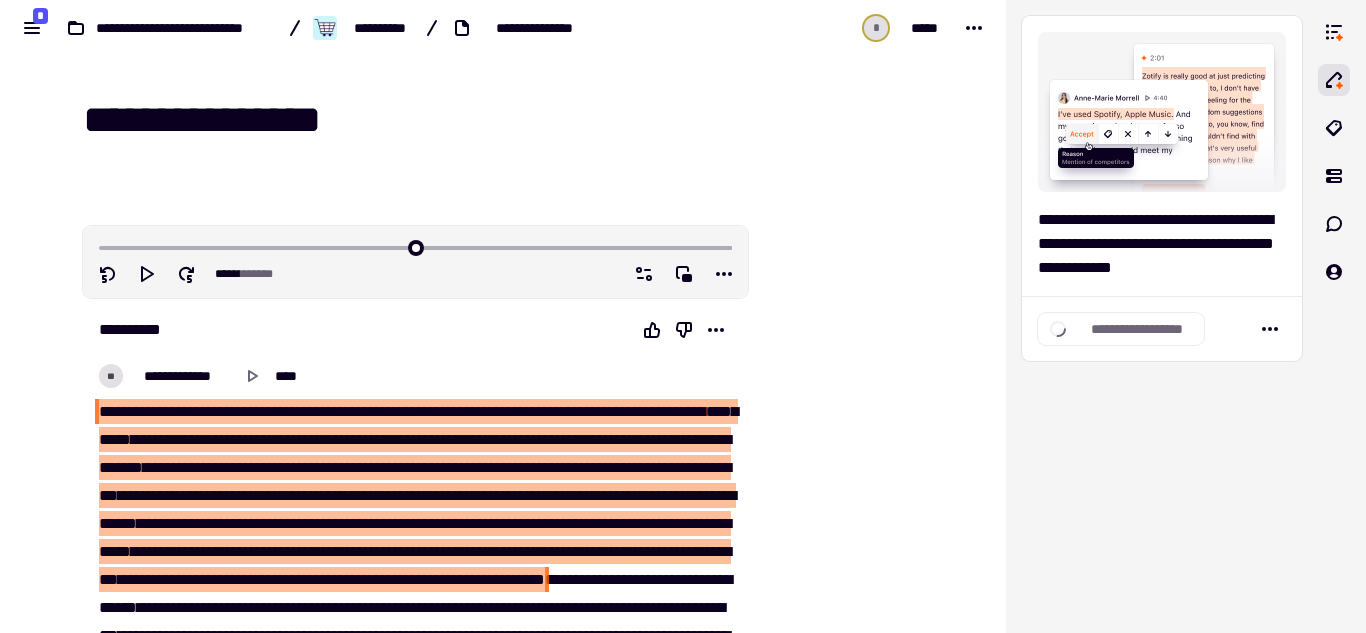 scroll, scrollTop: 600, scrollLeft: 0, axis: vertical 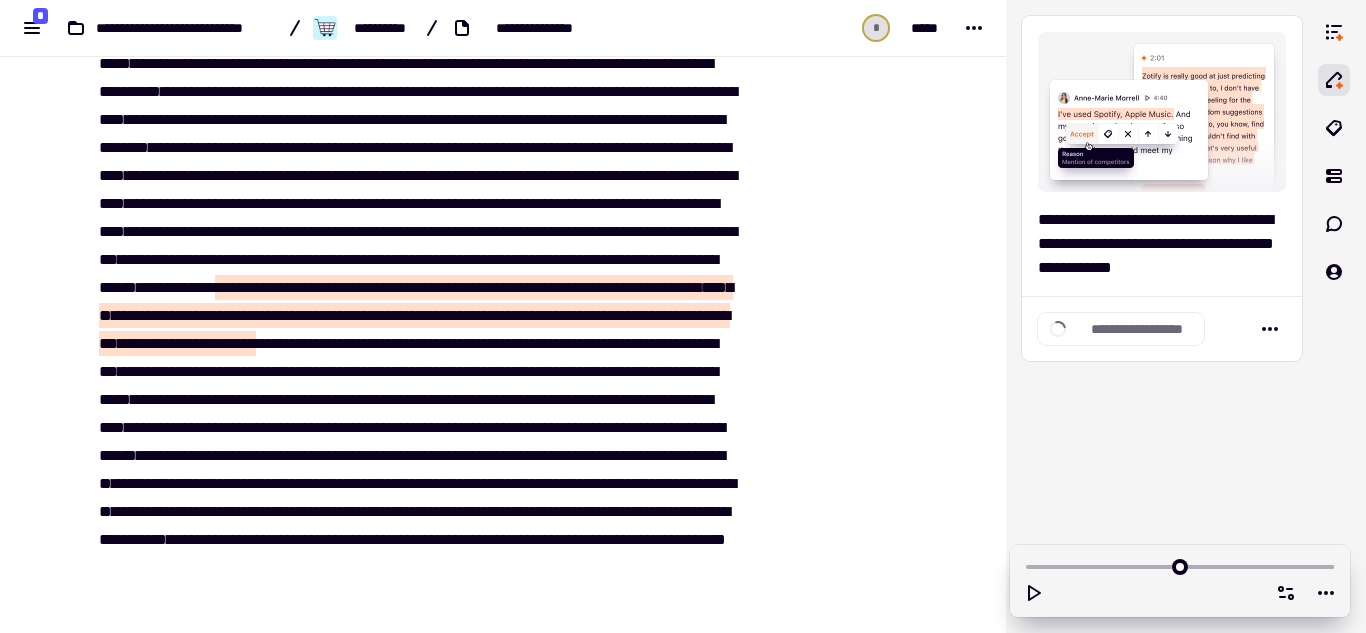 drag, startPoint x: 93, startPoint y: 409, endPoint x: 311, endPoint y: 641, distance: 318.35202 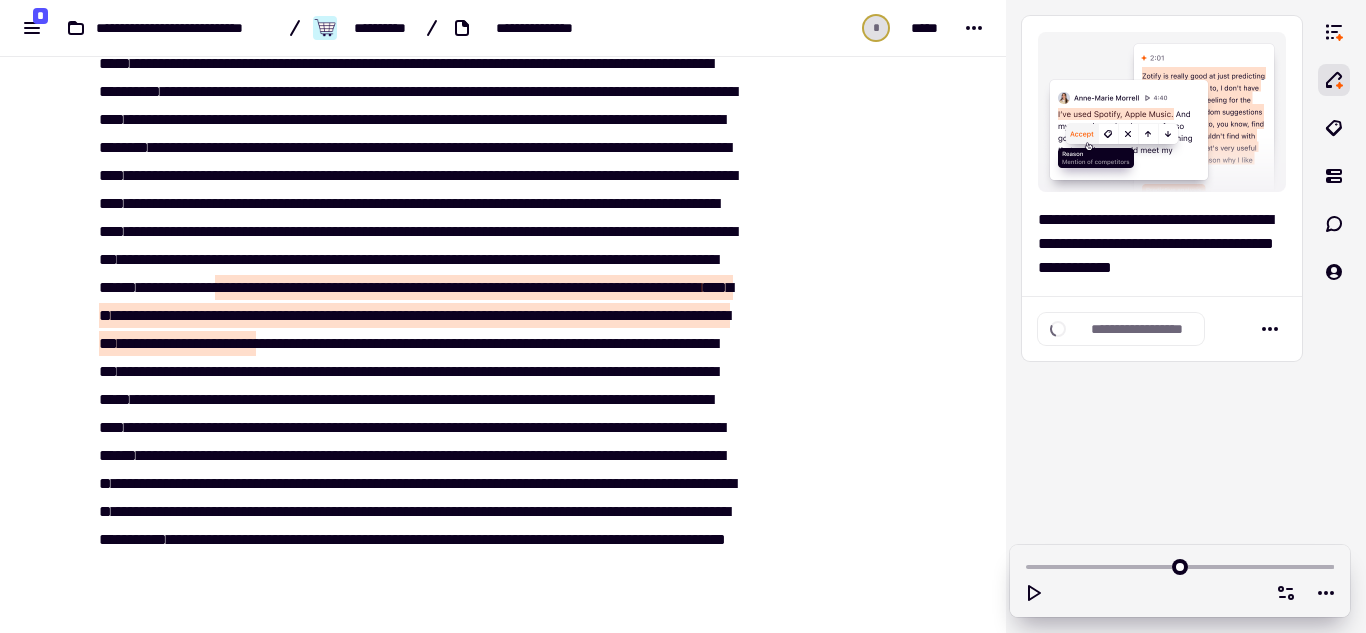click on "**********" at bounding box center [683, 316] 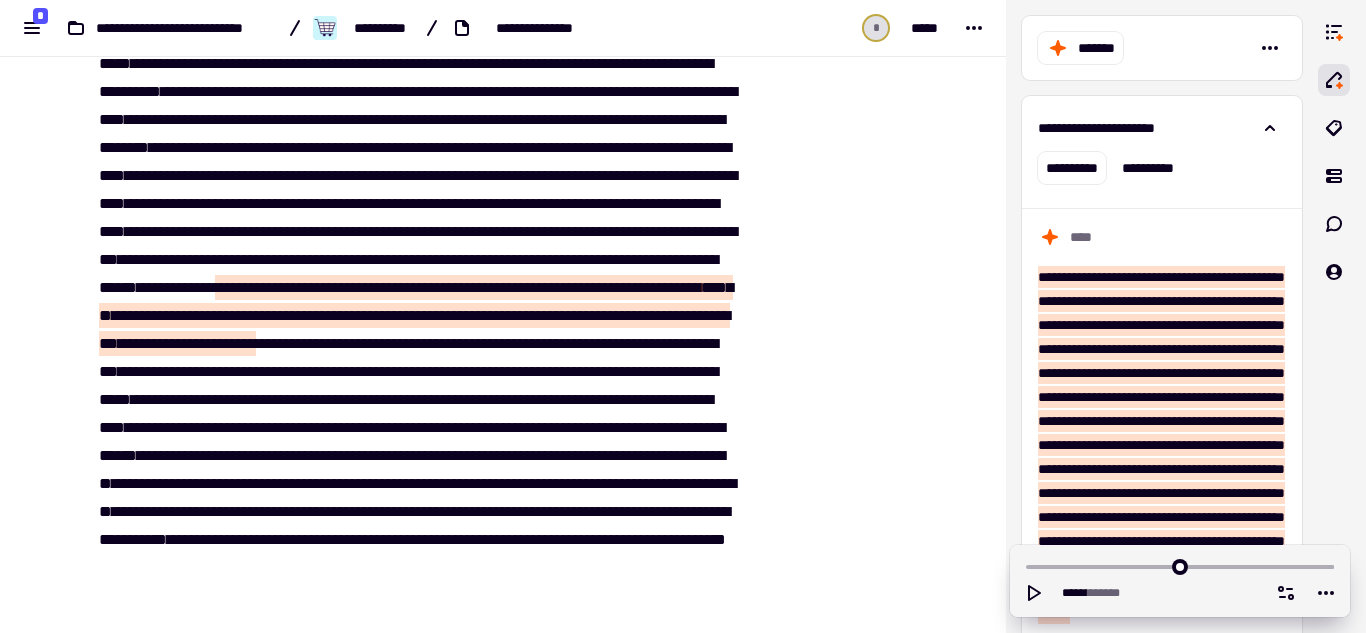type on "******" 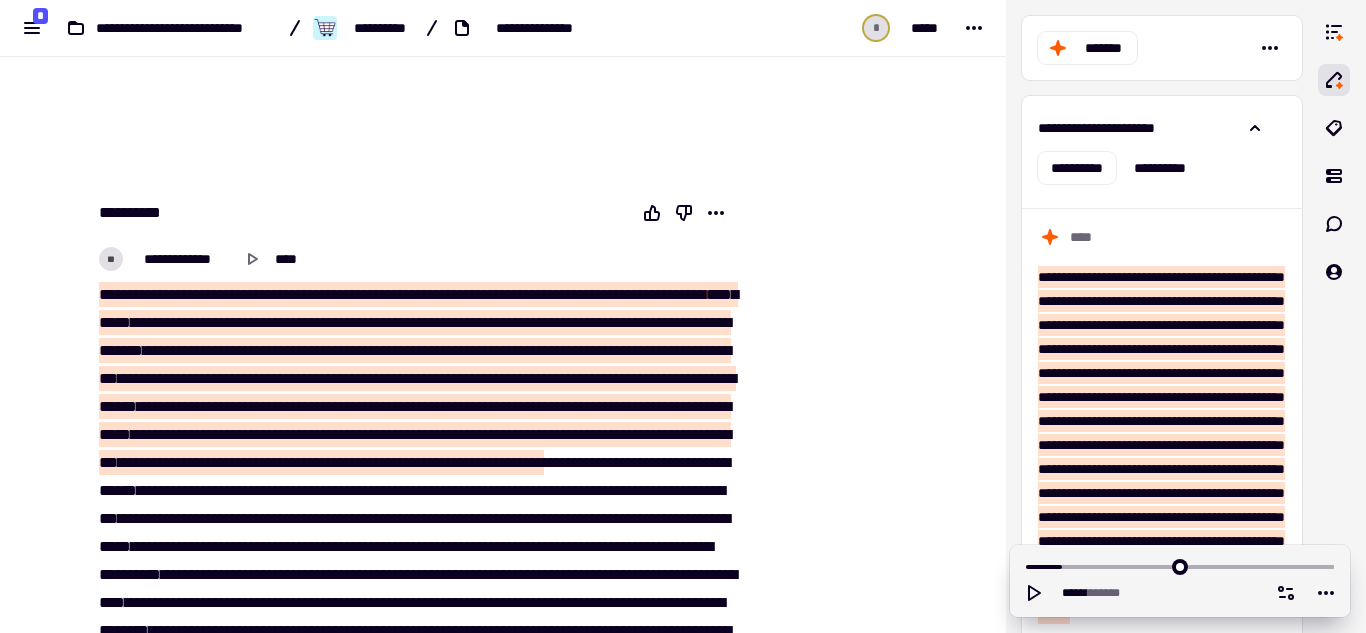 scroll, scrollTop: 0, scrollLeft: 0, axis: both 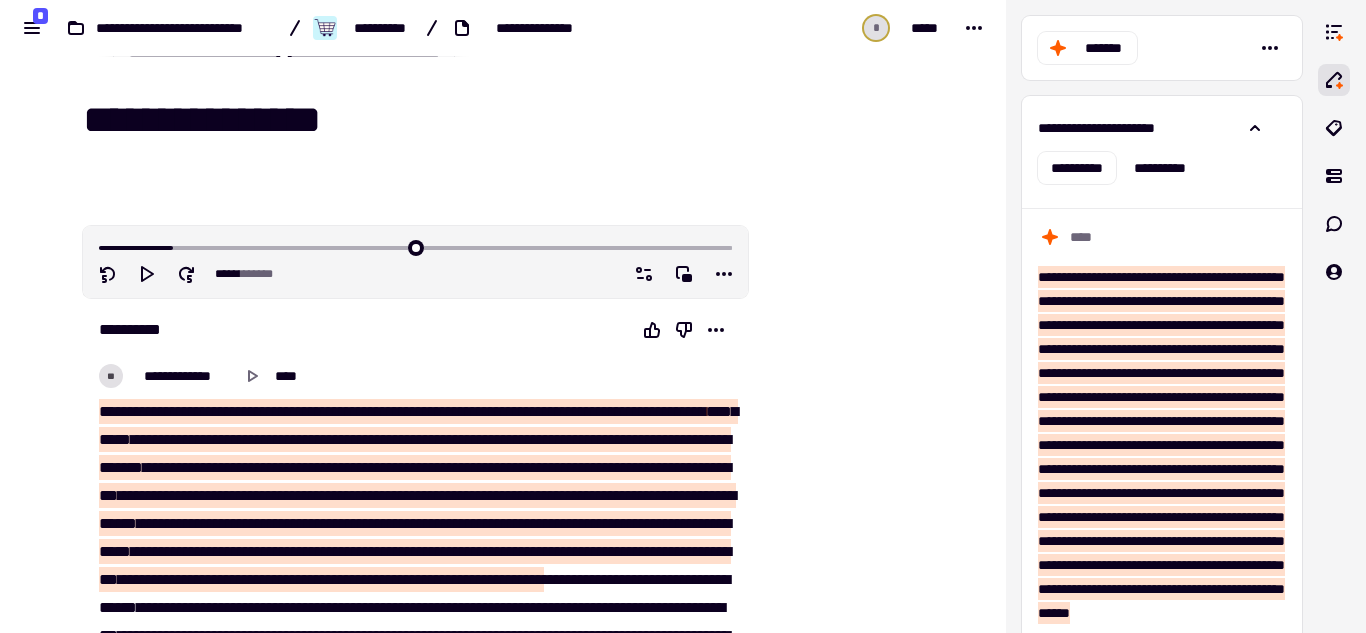 click on "**********" at bounding box center [415, 860] 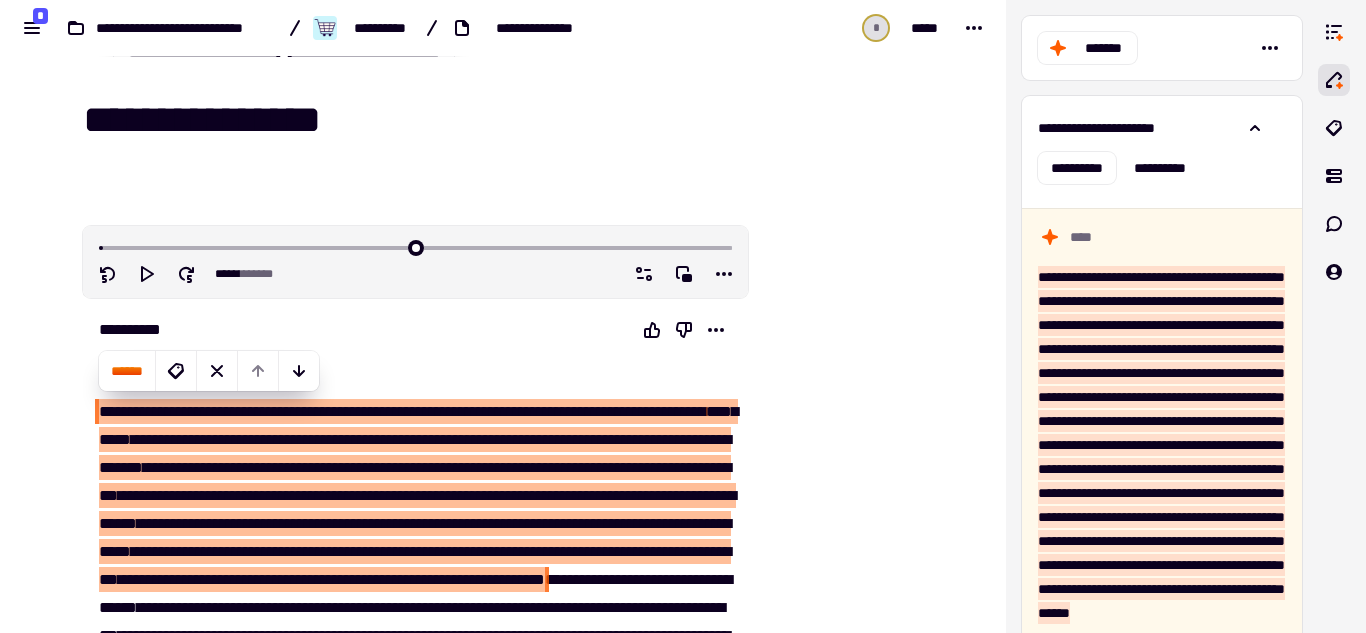 scroll, scrollTop: 208, scrollLeft: 0, axis: vertical 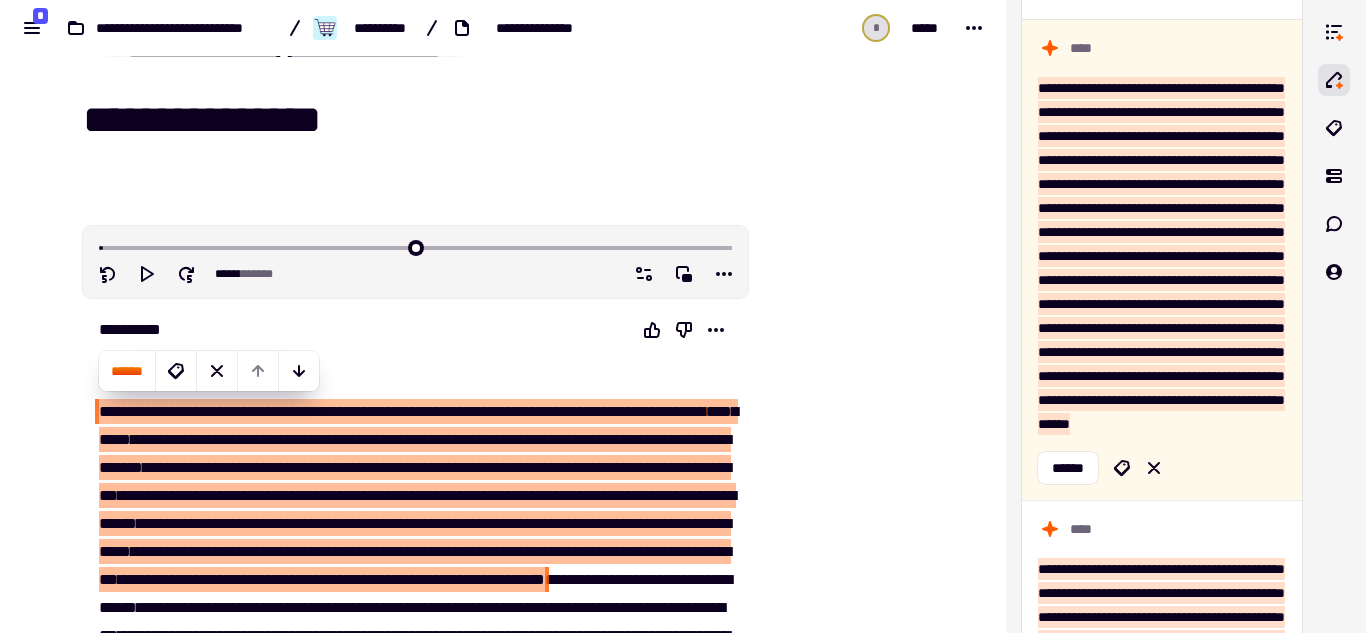 type on "****" 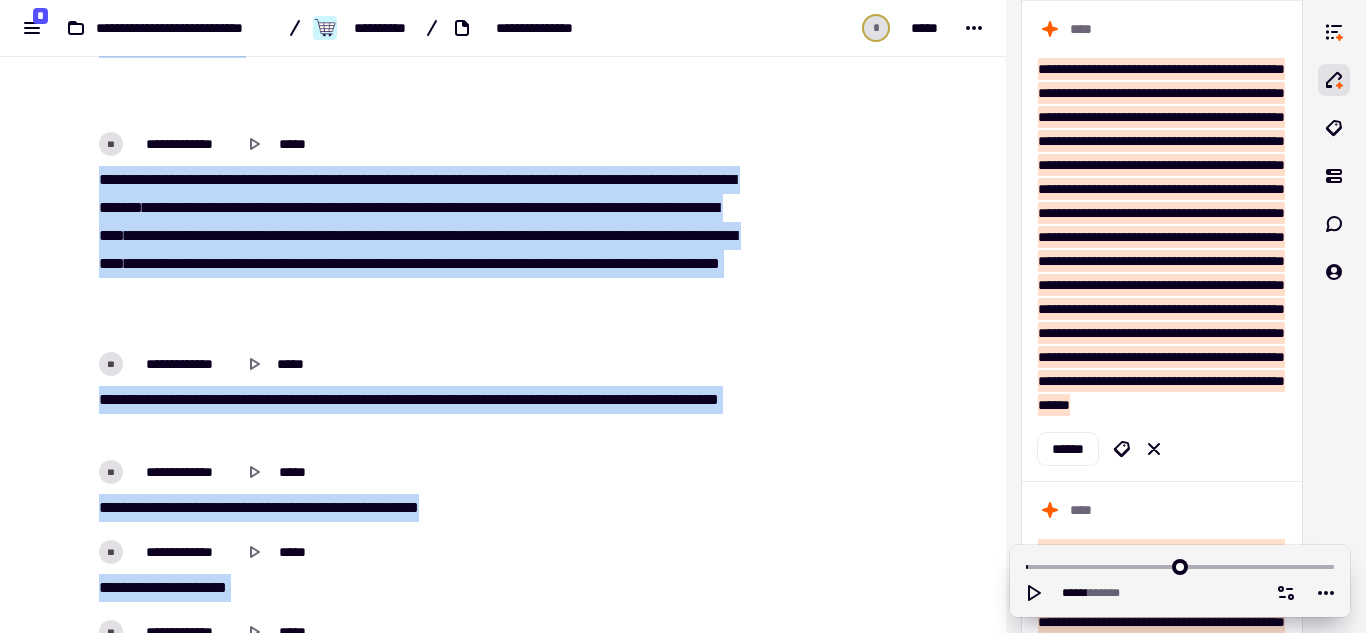 scroll, scrollTop: 8849, scrollLeft: 0, axis: vertical 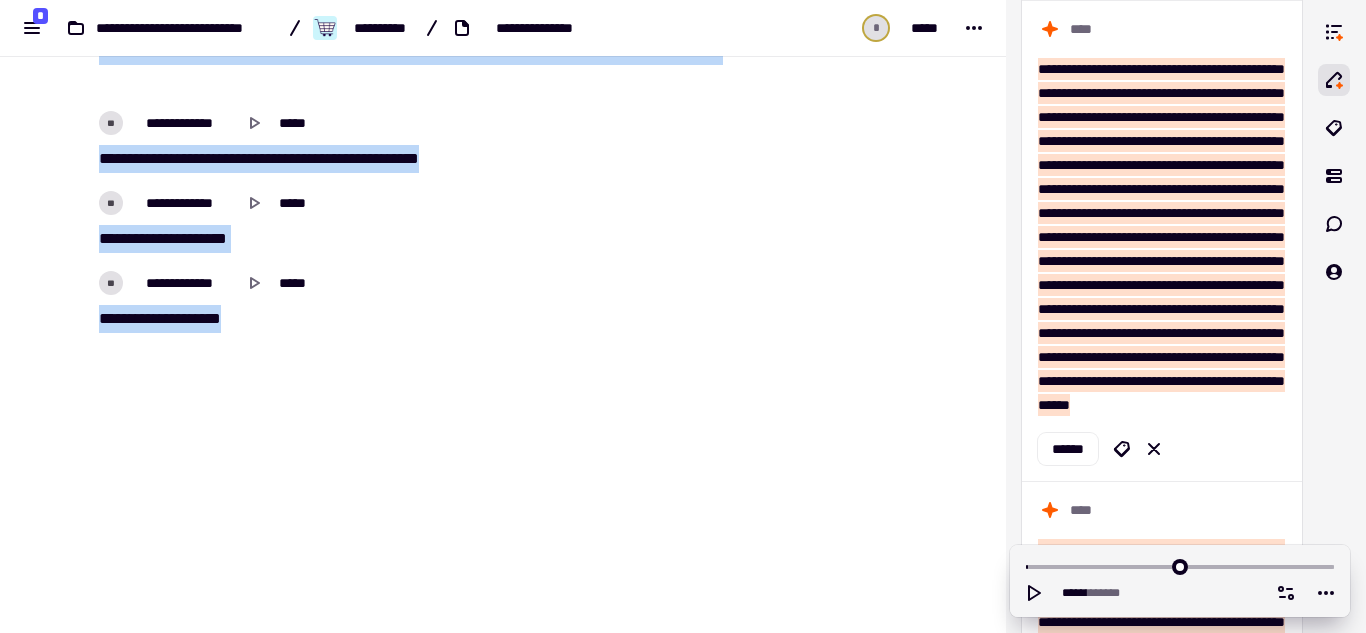 drag, startPoint x: 100, startPoint y: 413, endPoint x: 562, endPoint y: 680, distance: 533.60376 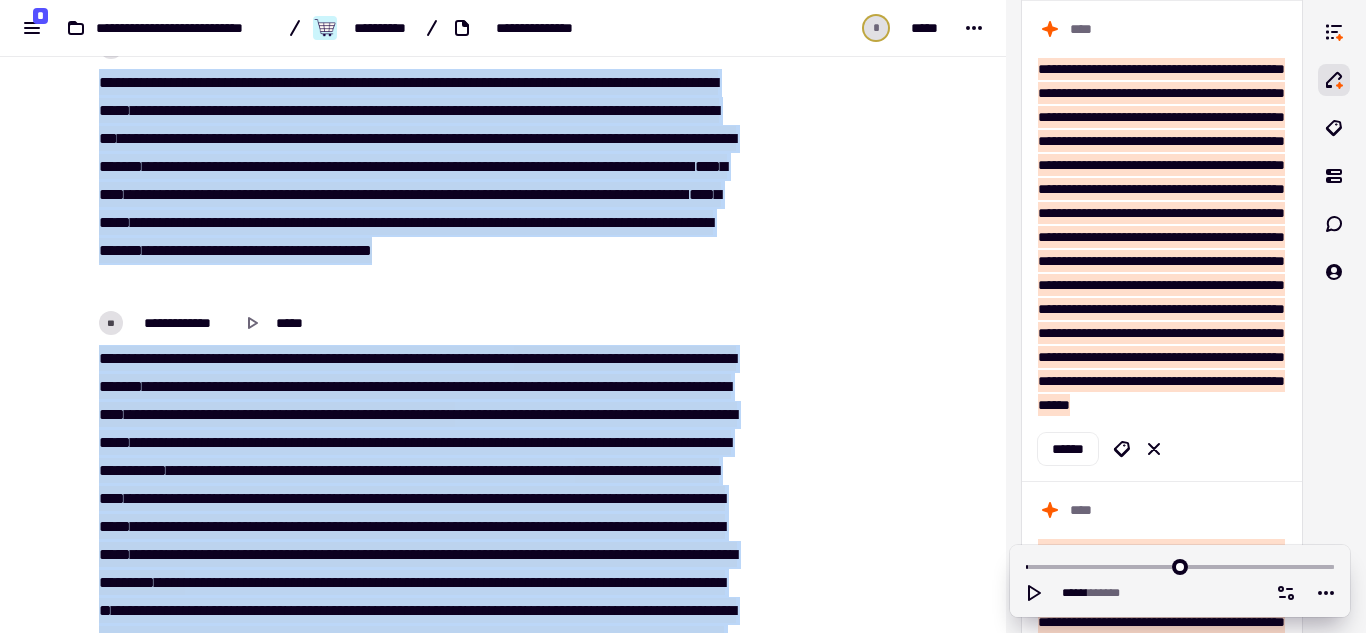 scroll, scrollTop: 4549, scrollLeft: 0, axis: vertical 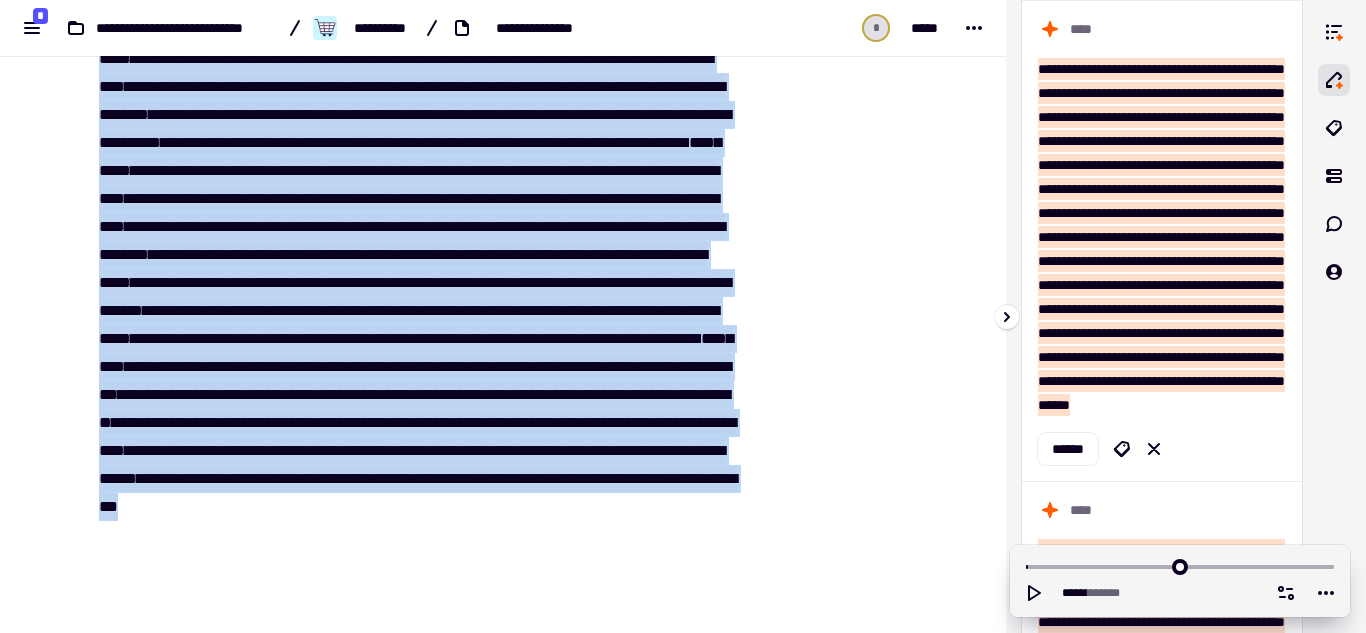 drag, startPoint x: 1002, startPoint y: 320, endPoint x: 987, endPoint y: 319, distance: 15.033297 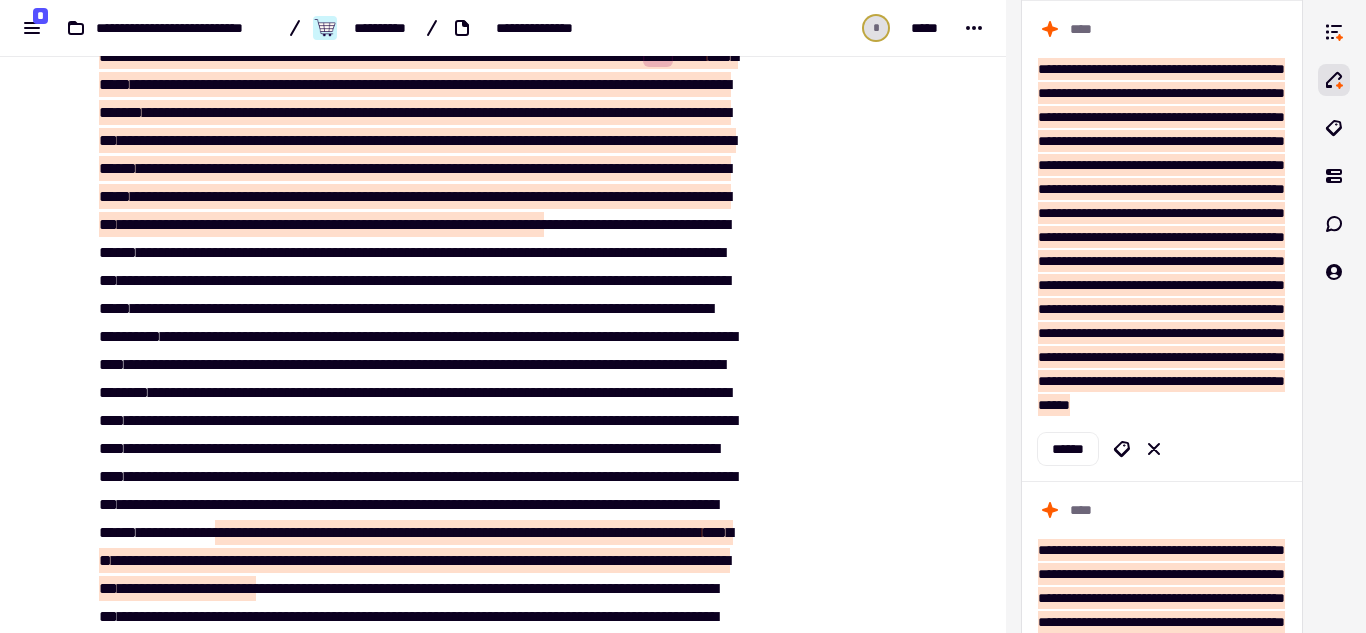 scroll, scrollTop: 0, scrollLeft: 0, axis: both 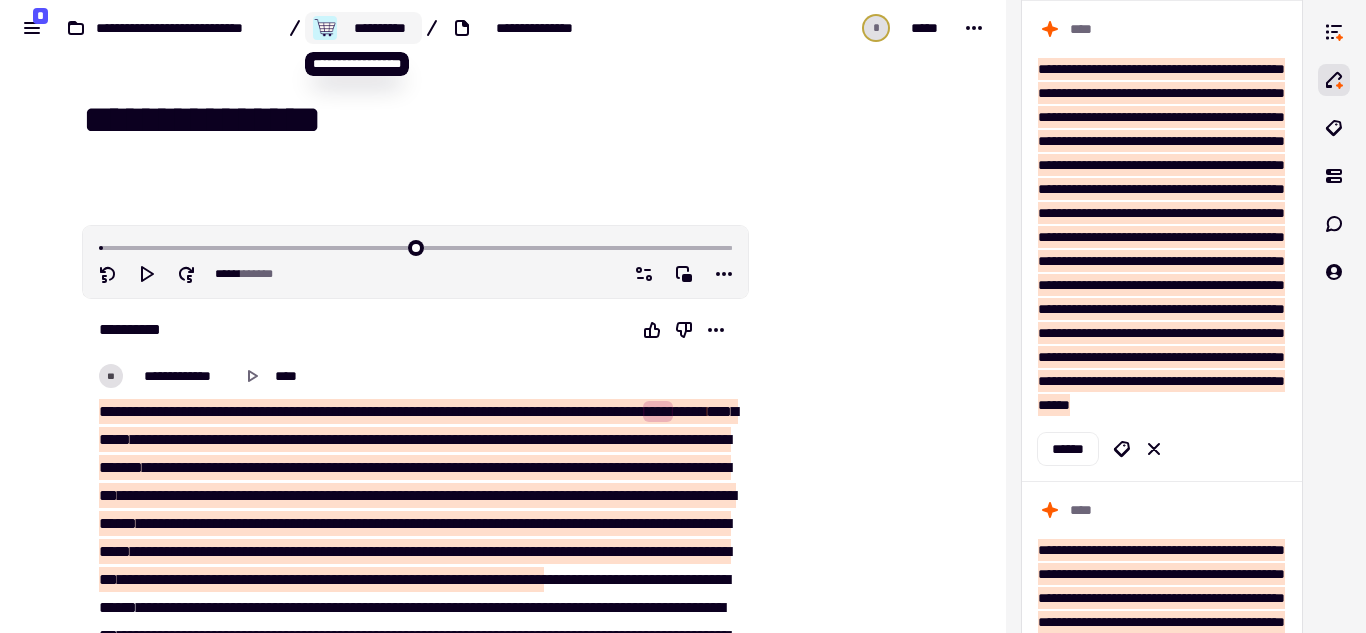 click on "**********" 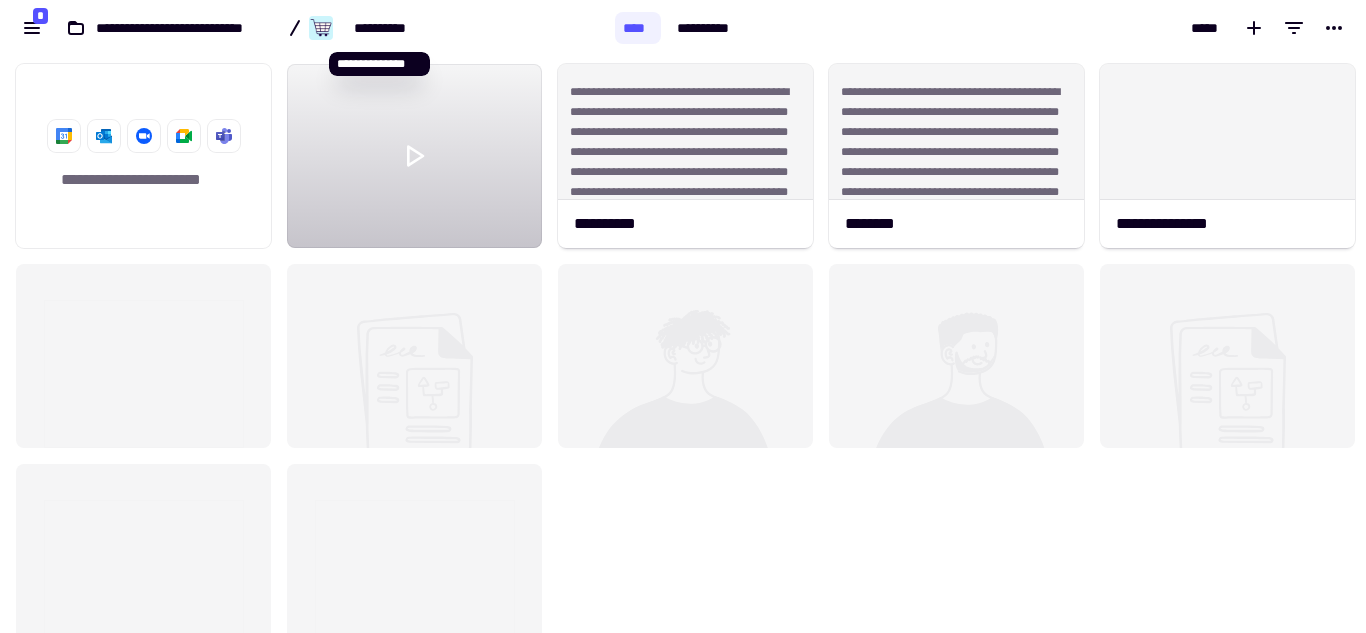 scroll, scrollTop: 16, scrollLeft: 16, axis: both 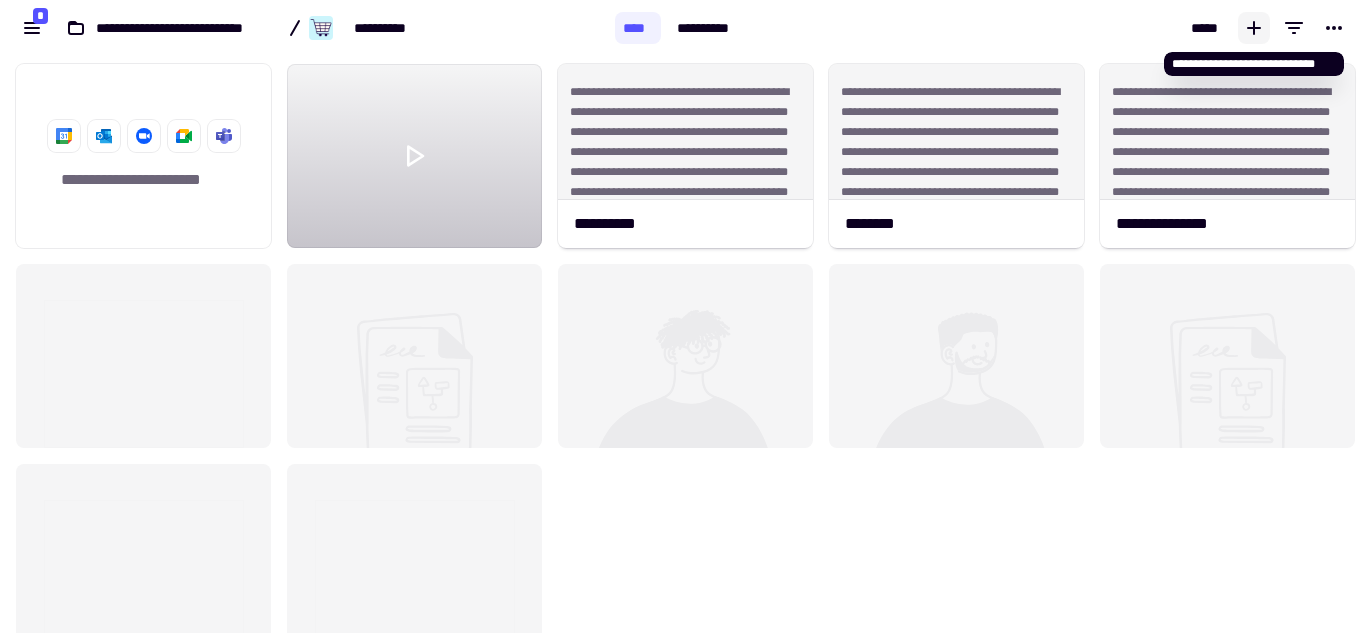 click 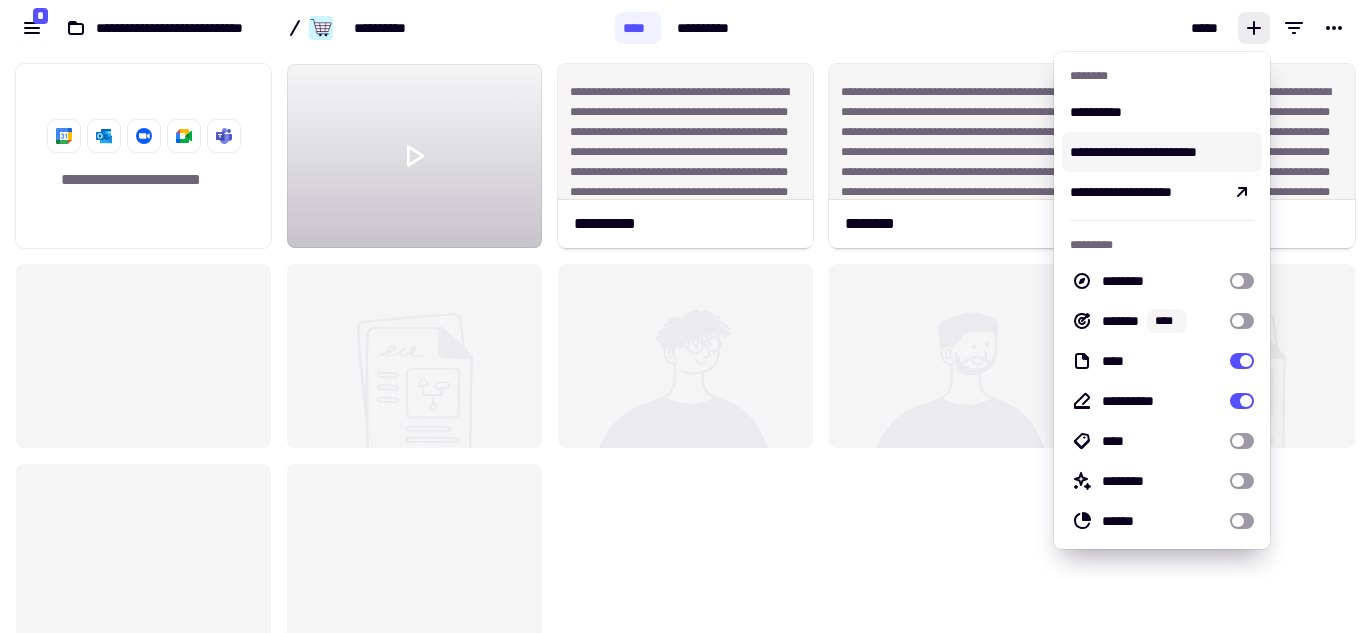 click on "**********" at bounding box center [1162, 152] 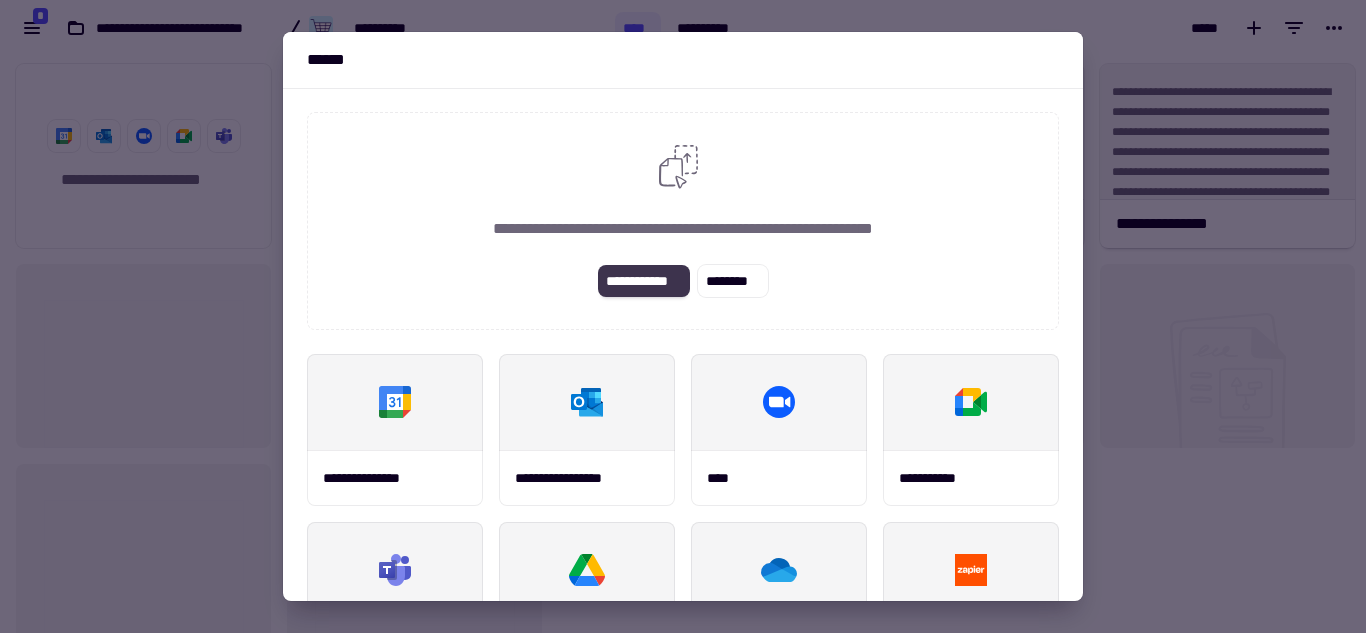 click on "**********" 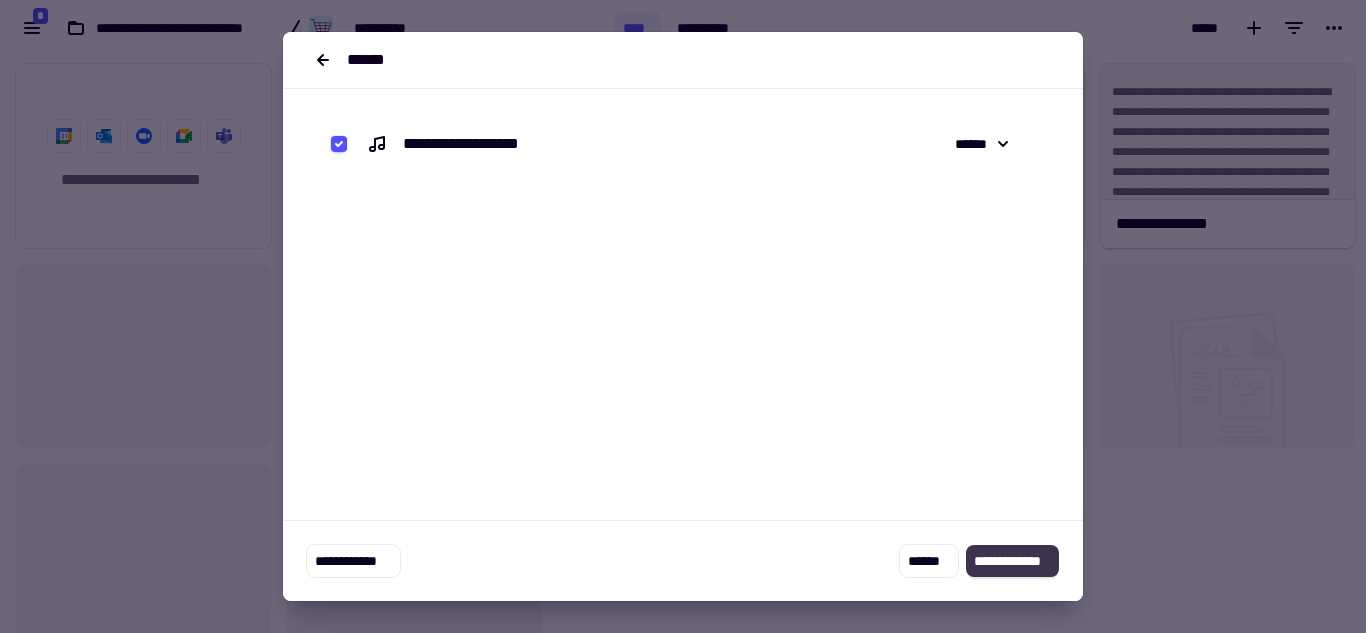 click on "**********" 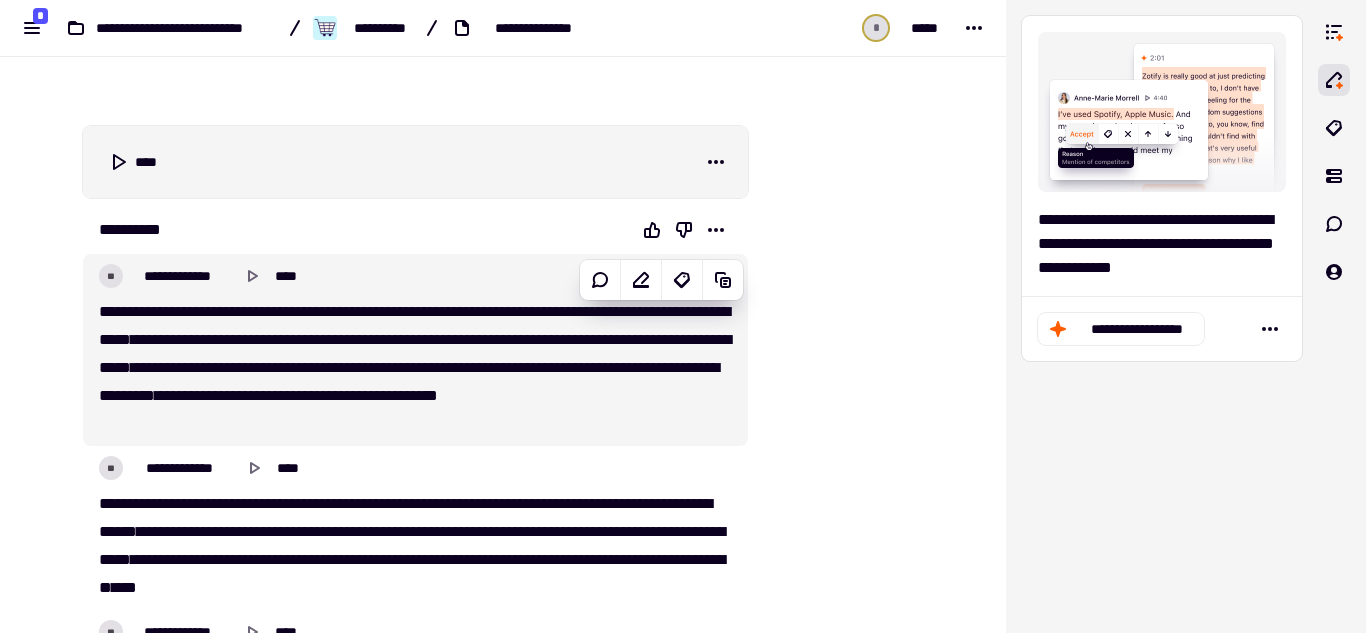 scroll, scrollTop: 0, scrollLeft: 0, axis: both 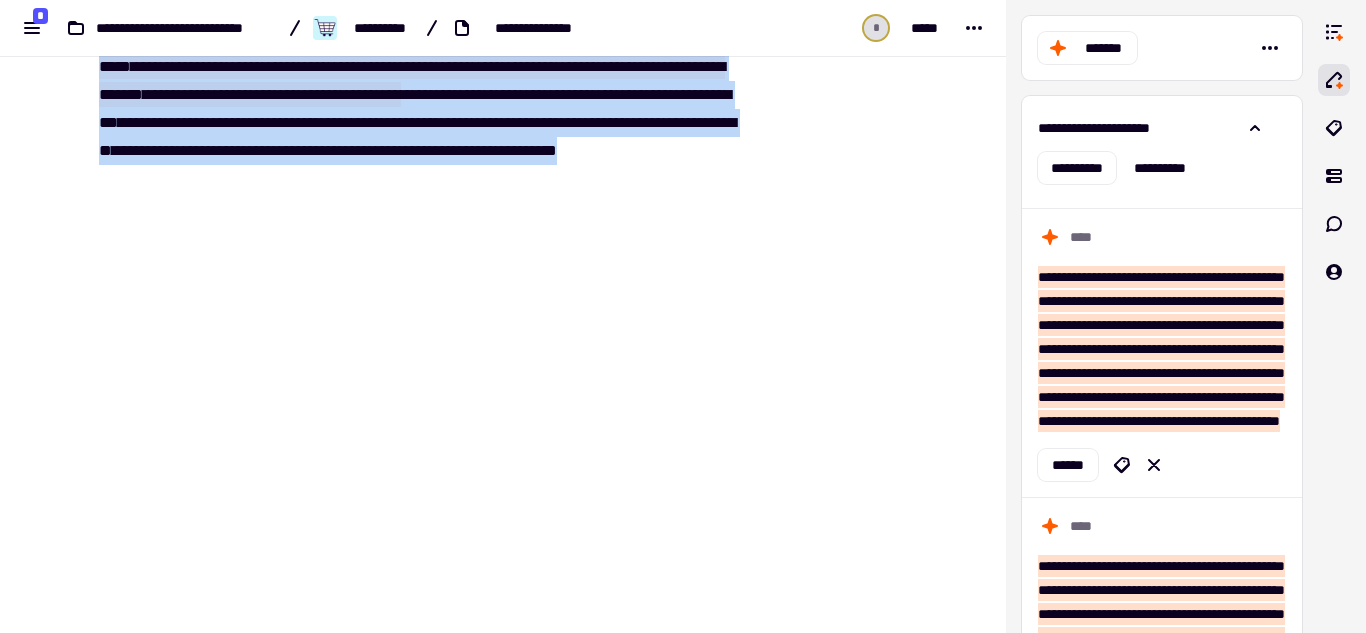 drag, startPoint x: 89, startPoint y: 412, endPoint x: 675, endPoint y: 339, distance: 590.5294 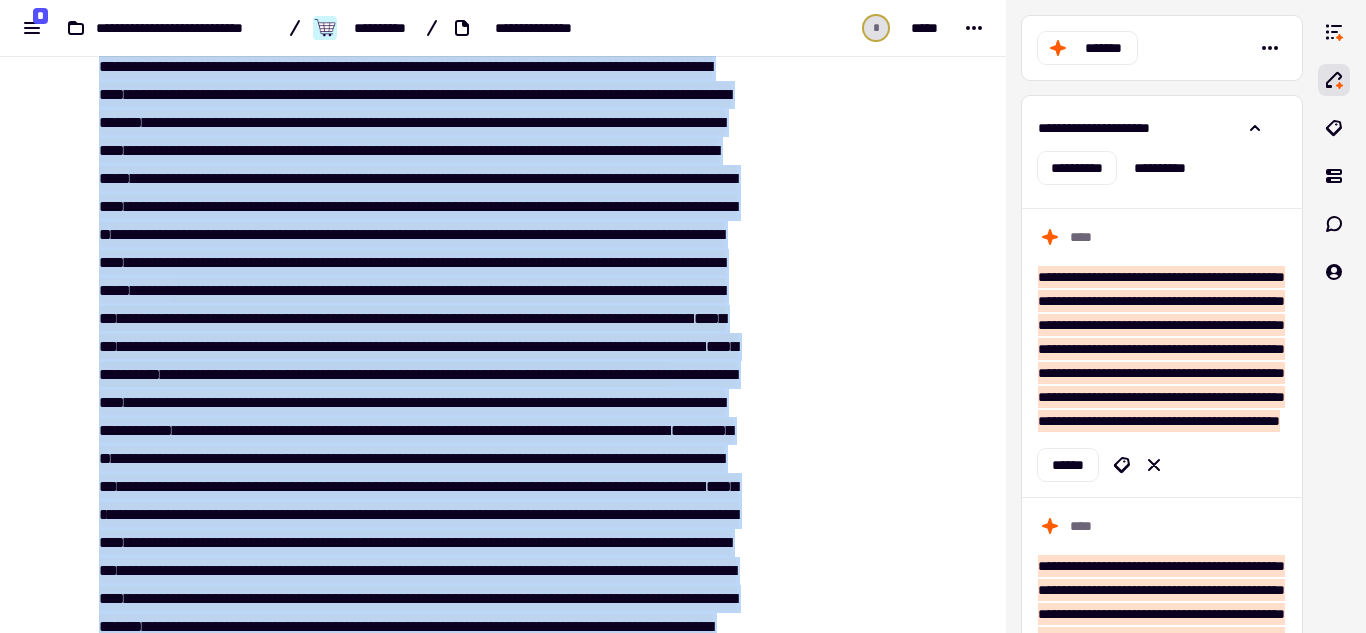 scroll, scrollTop: 1001, scrollLeft: 0, axis: vertical 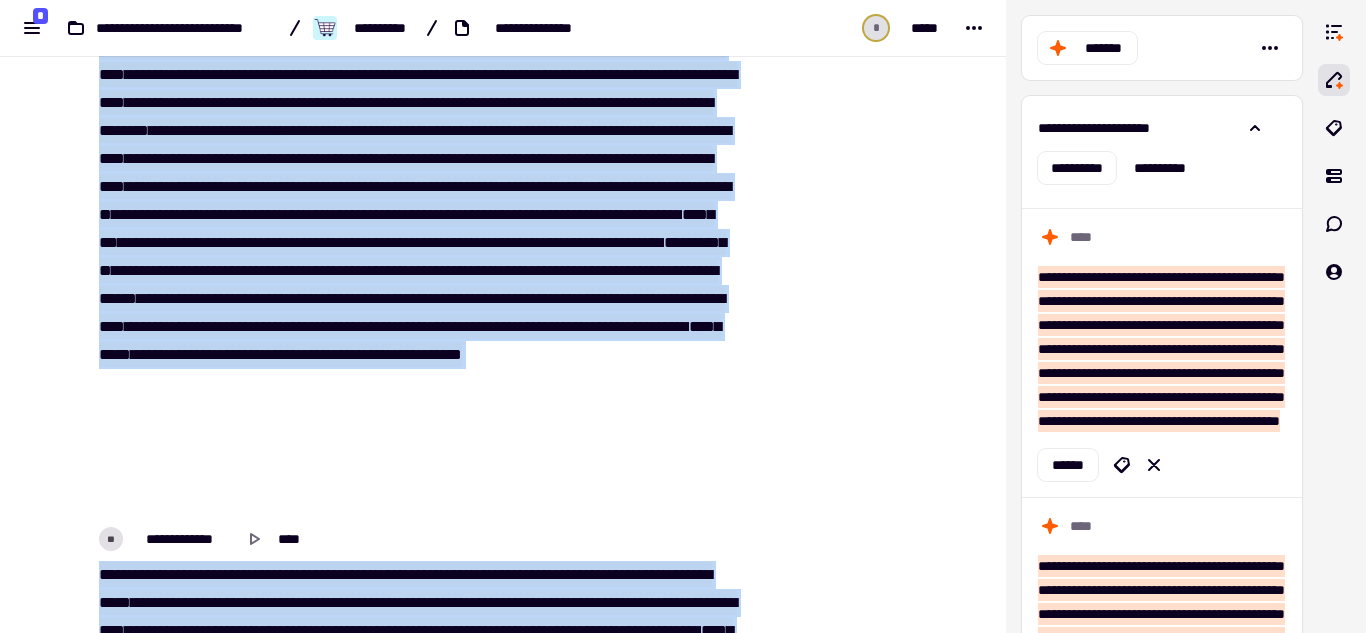 click on "**********" at bounding box center (415, 131) 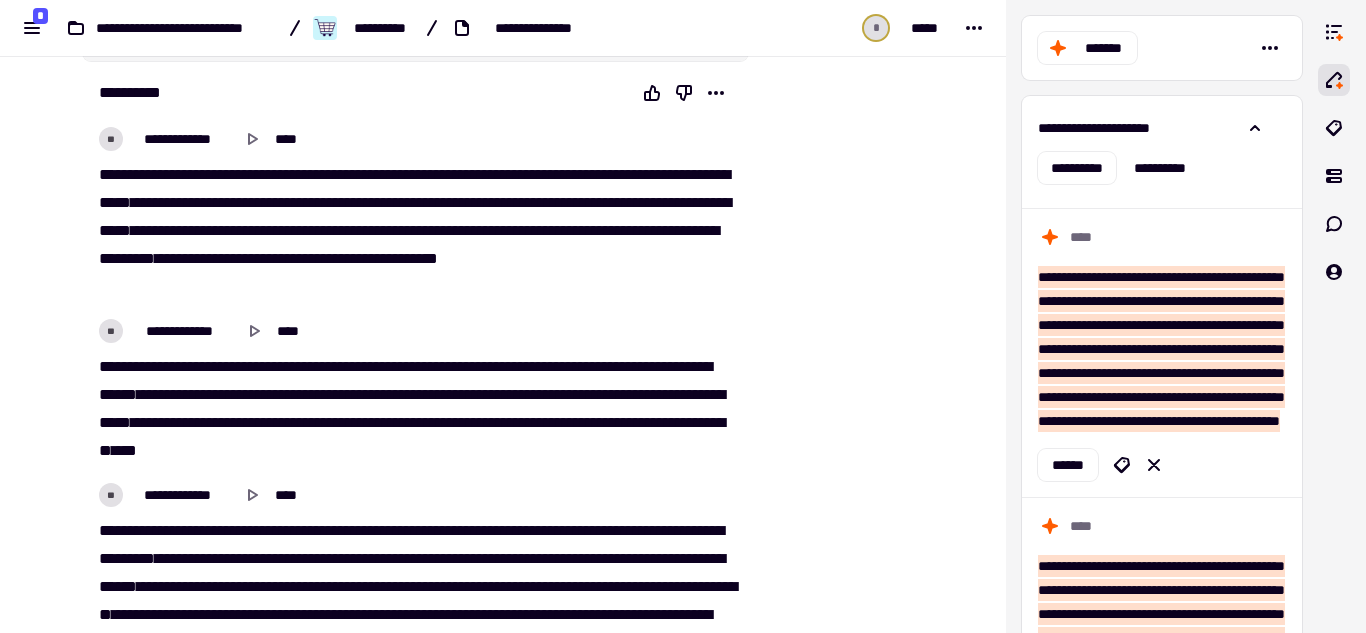scroll, scrollTop: 201, scrollLeft: 0, axis: vertical 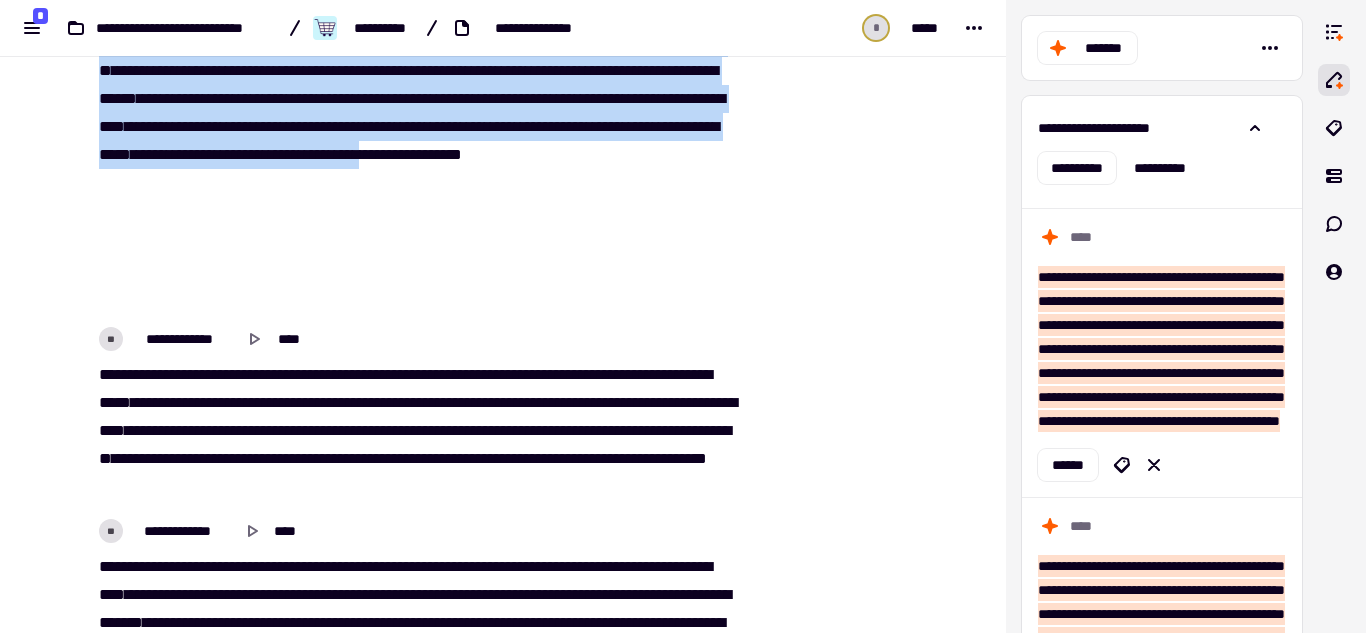 drag, startPoint x: 89, startPoint y: 209, endPoint x: 308, endPoint y: 290, distance: 233.49947 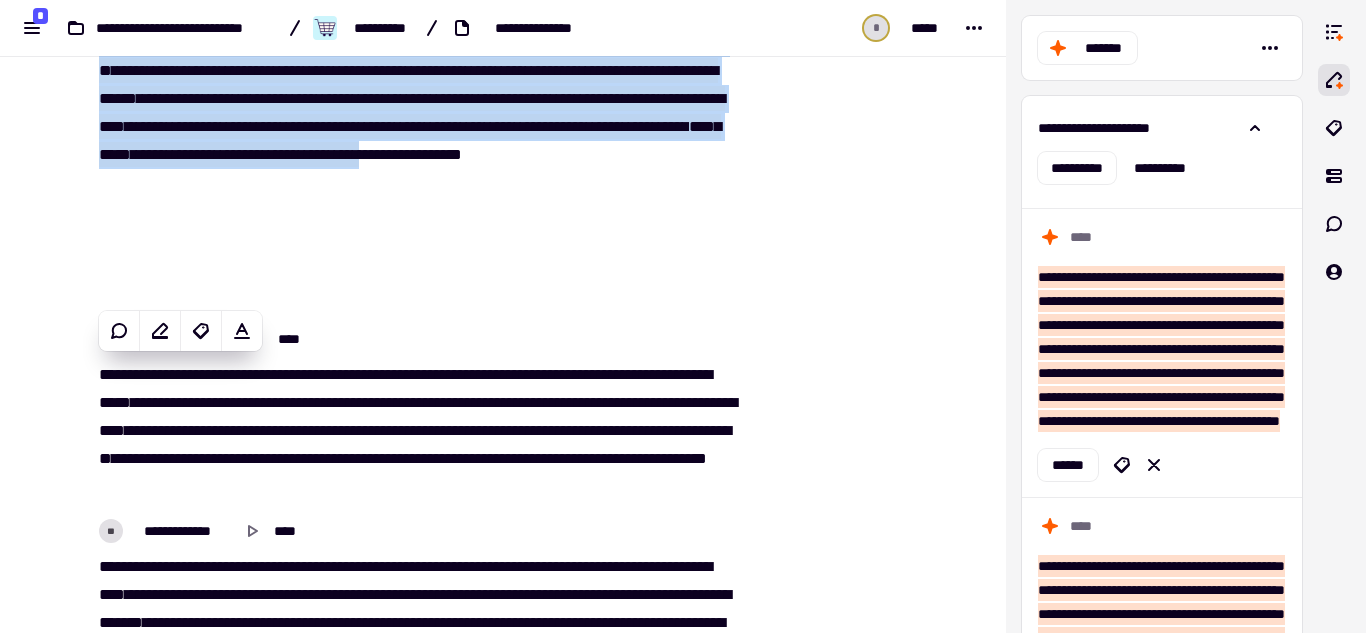 copy on "**********" 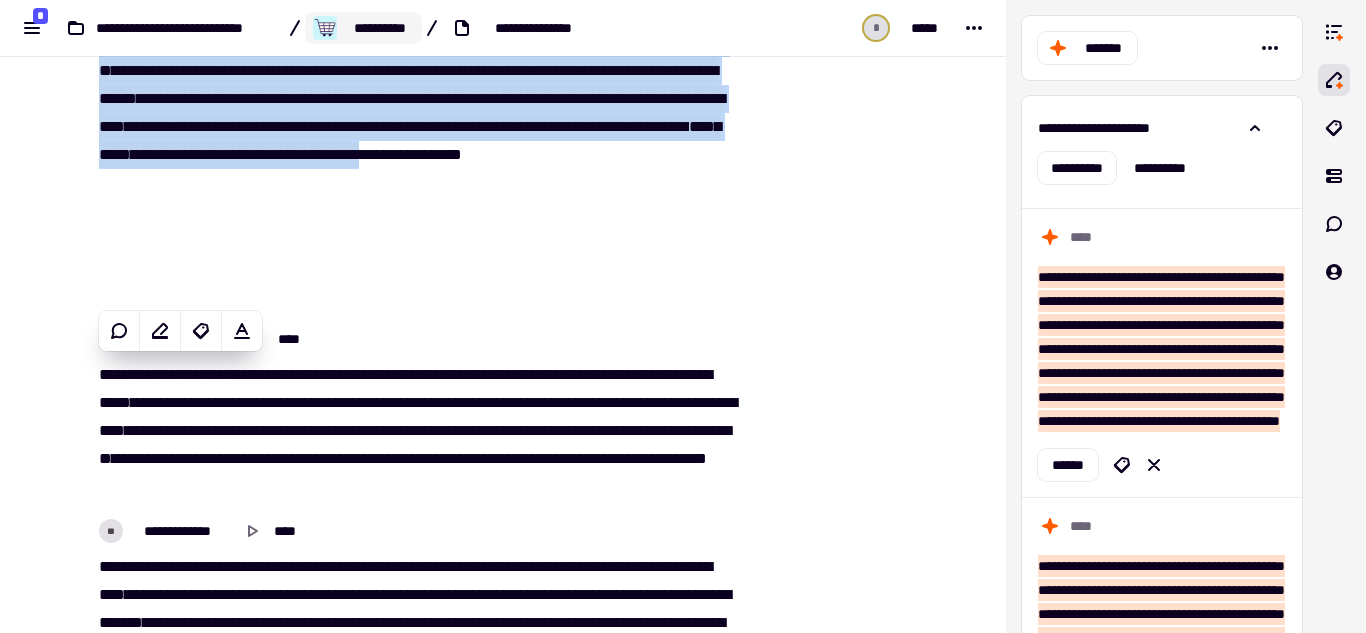 click on "**********" 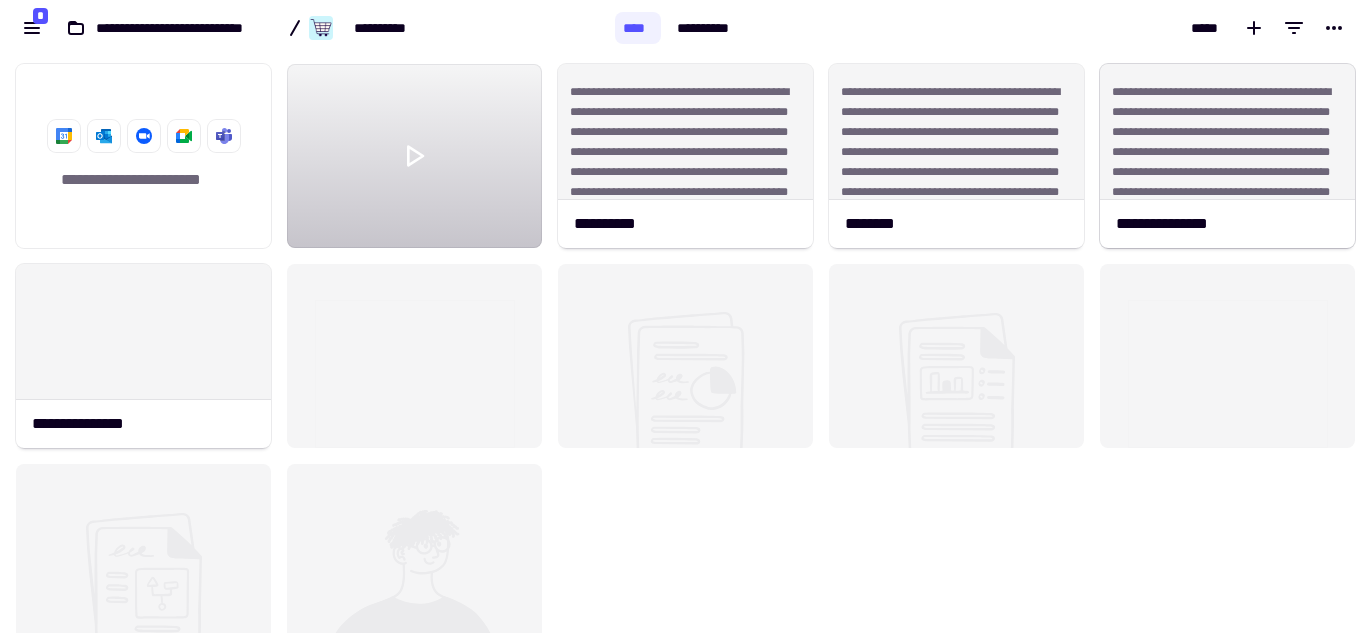 scroll, scrollTop: 16, scrollLeft: 16, axis: both 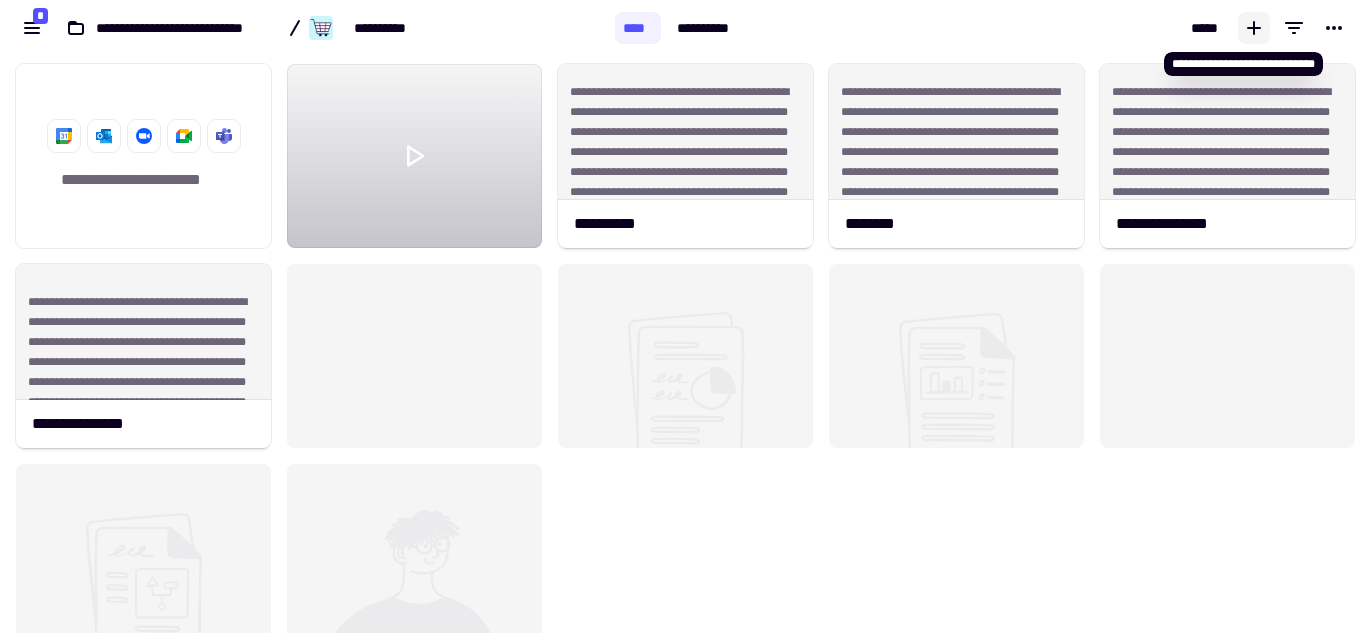 click 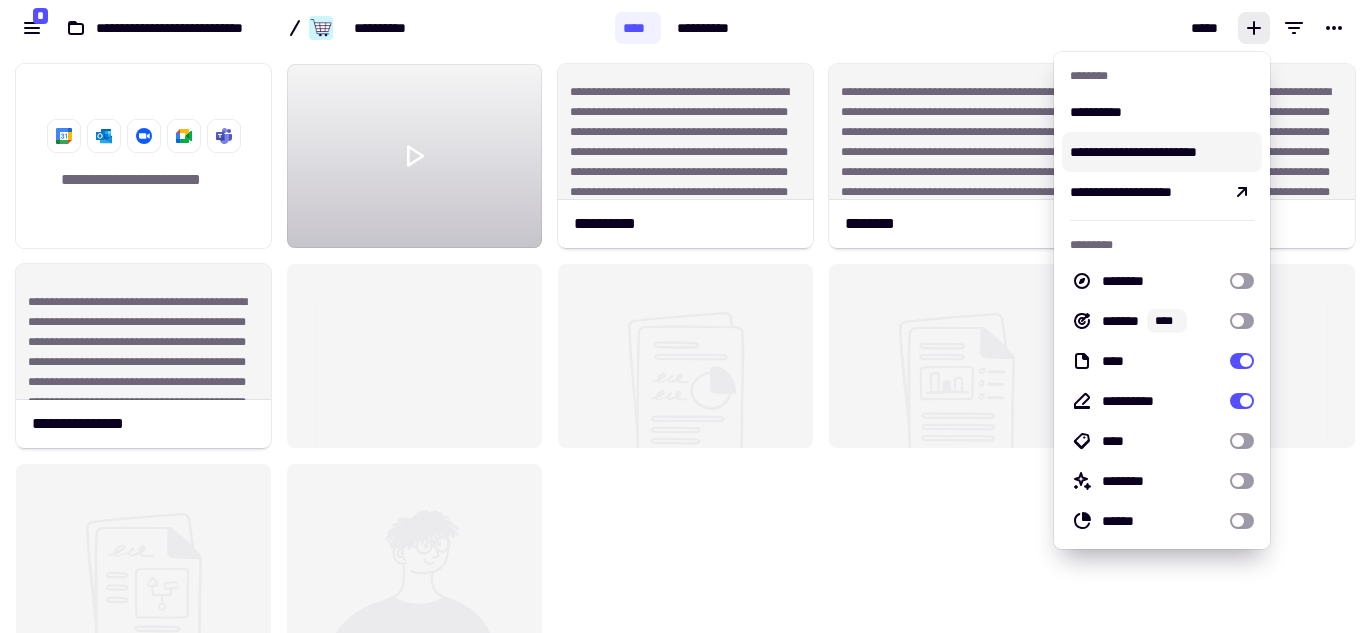 click on "**********" at bounding box center (1162, 152) 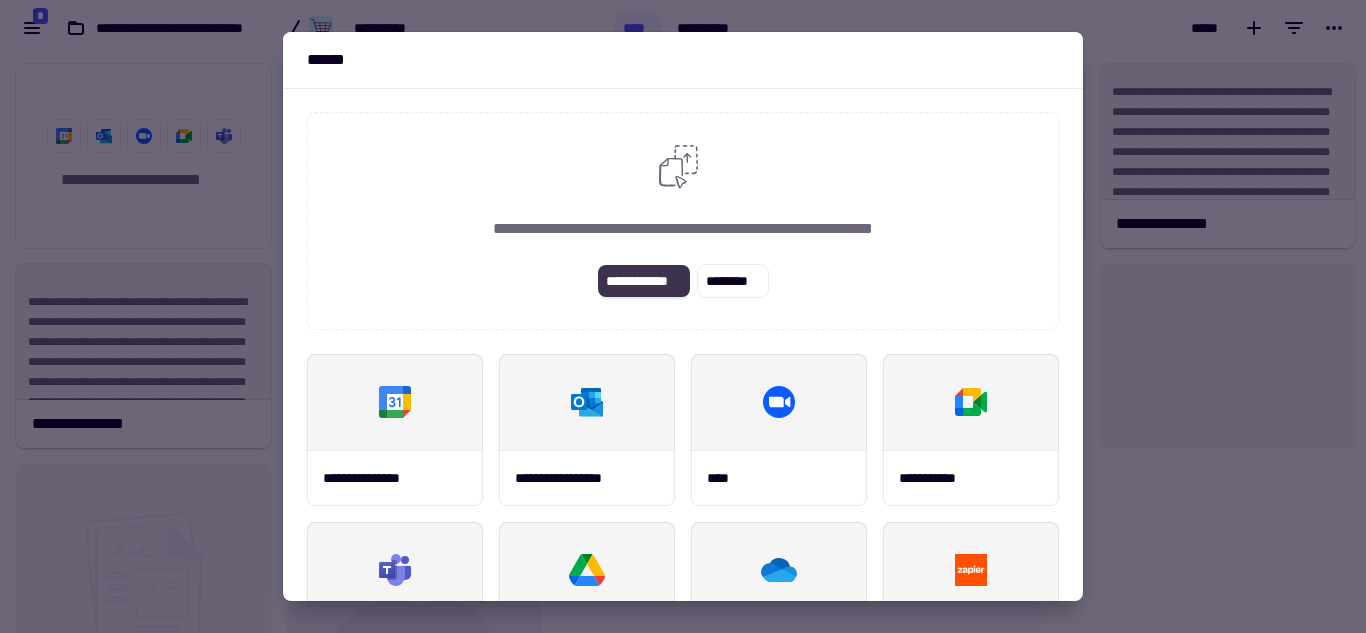 click on "**********" 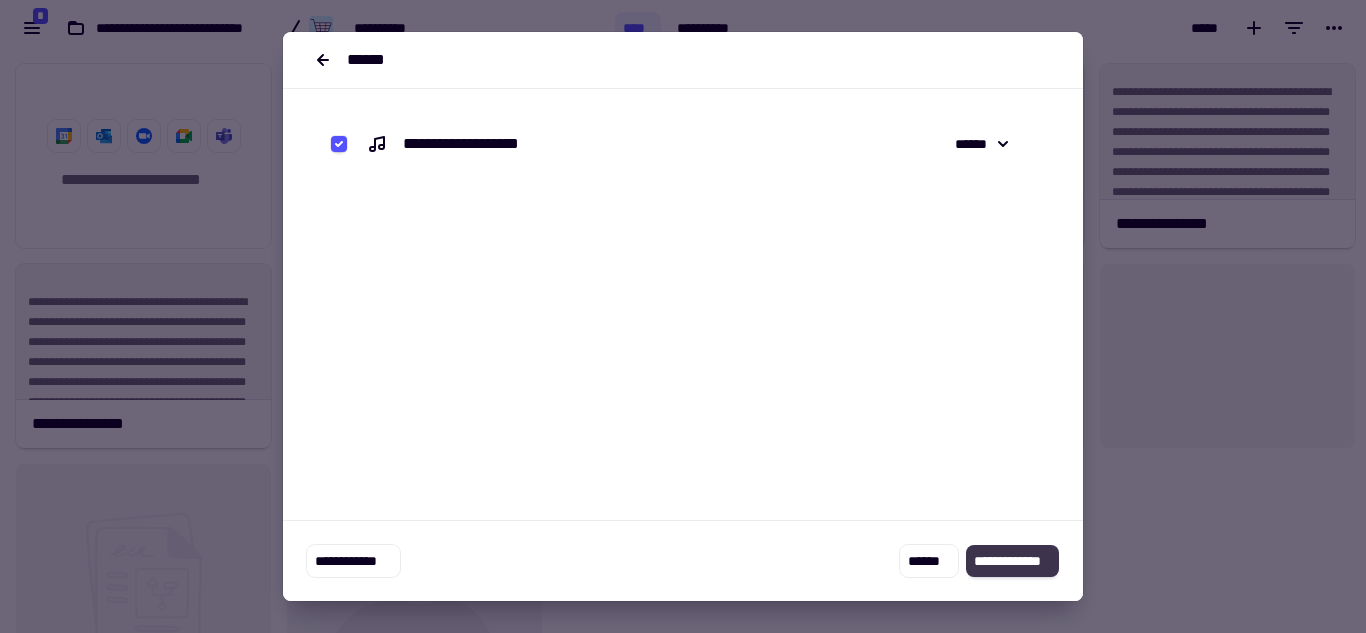 click on "**********" 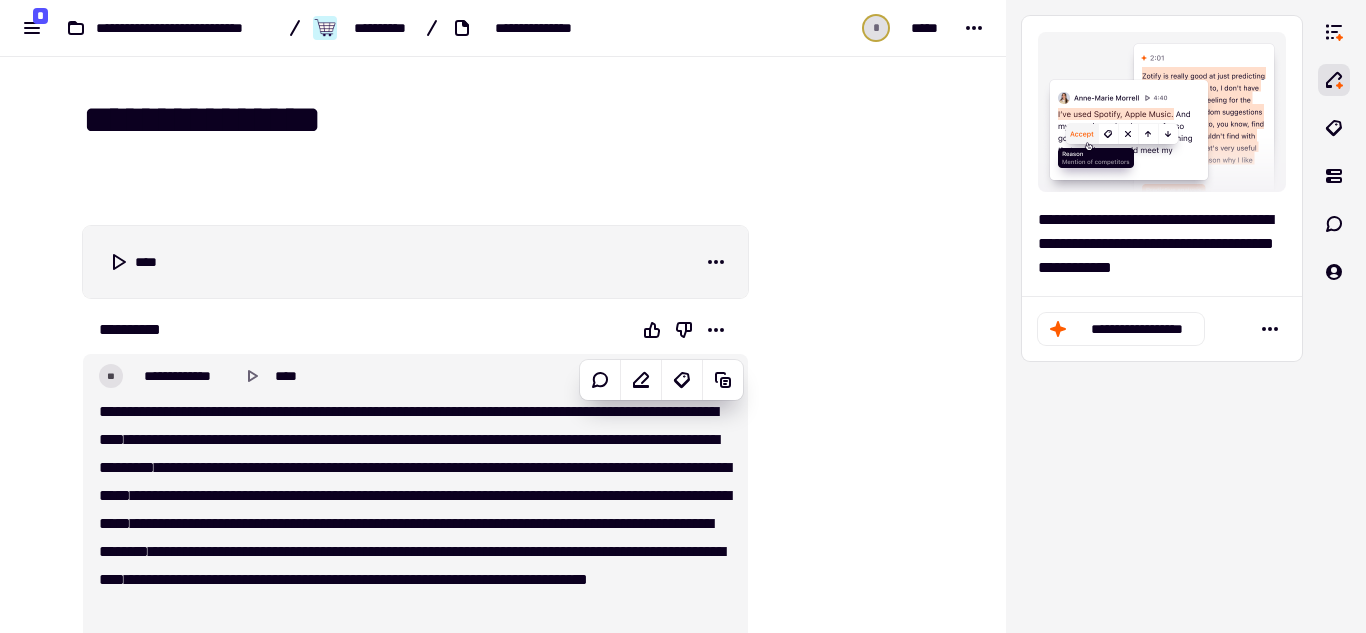 scroll, scrollTop: 100, scrollLeft: 0, axis: vertical 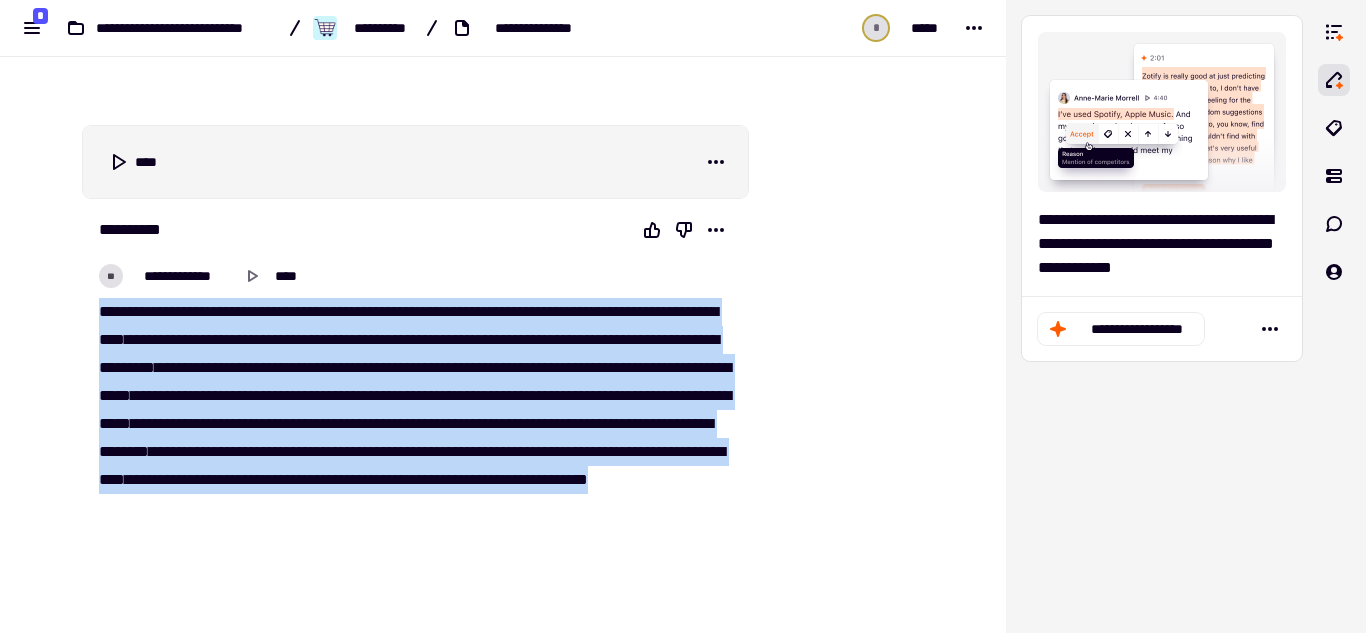 drag, startPoint x: 92, startPoint y: 312, endPoint x: 341, endPoint y: 536, distance: 334.92834 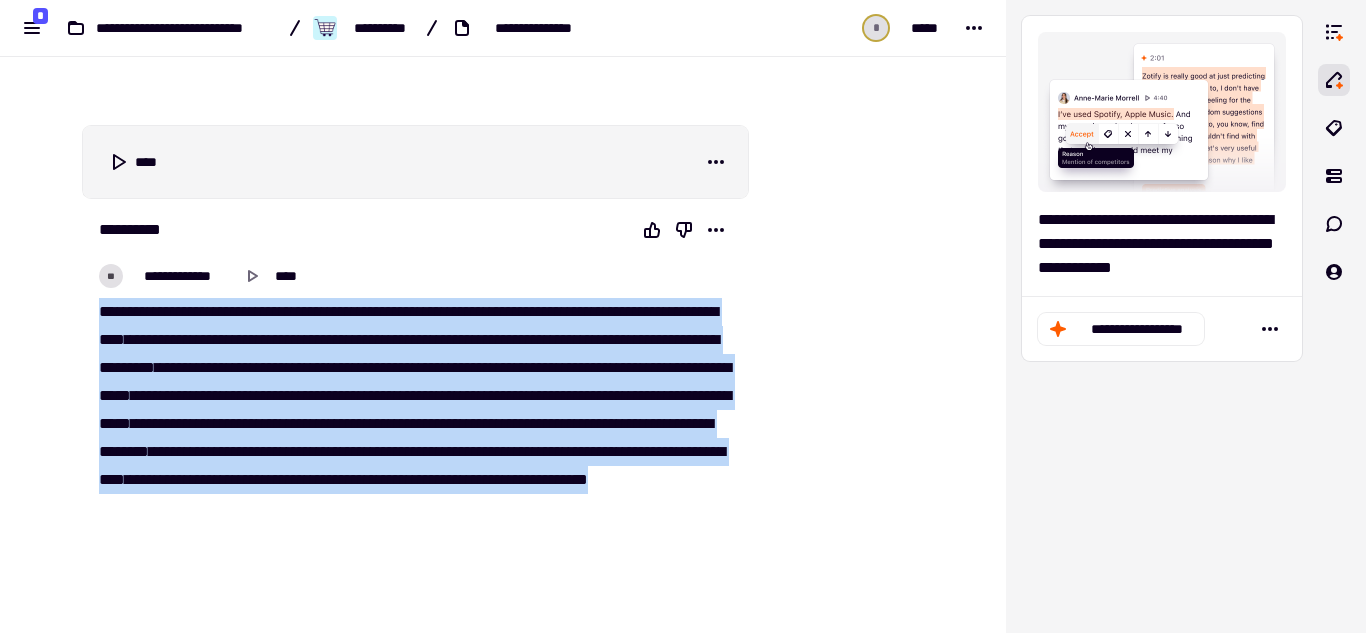 click on "**********" at bounding box center [415, 424] 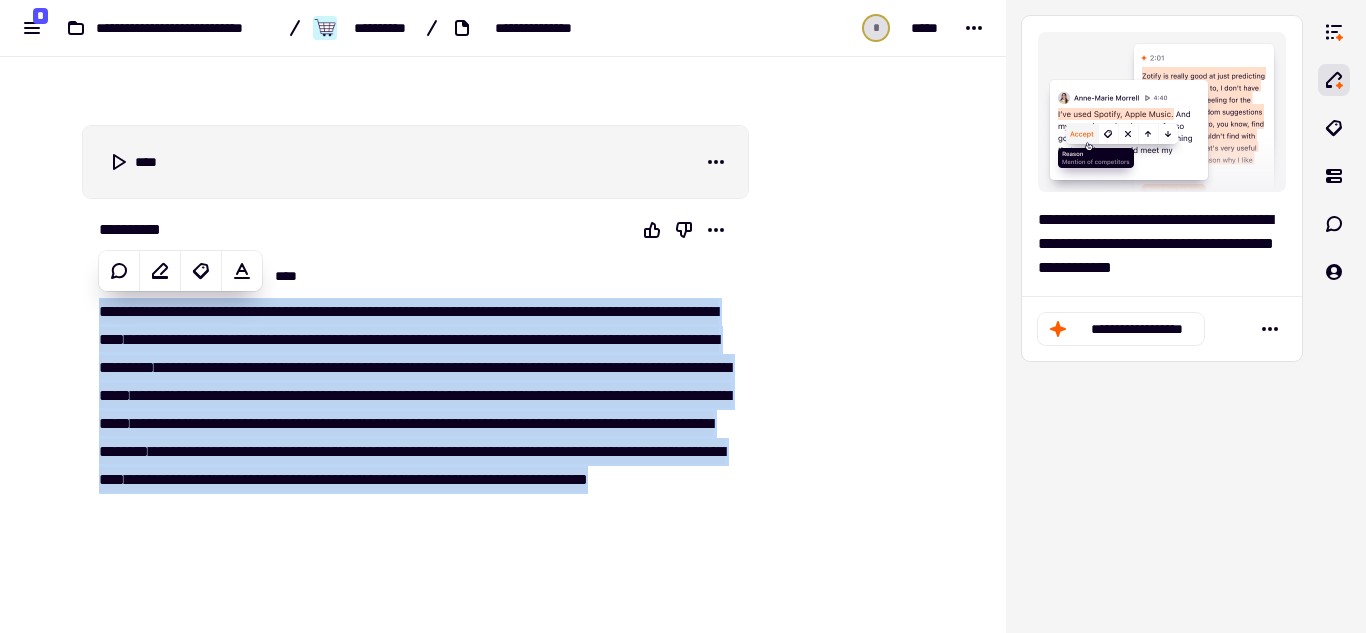 copy on "**********" 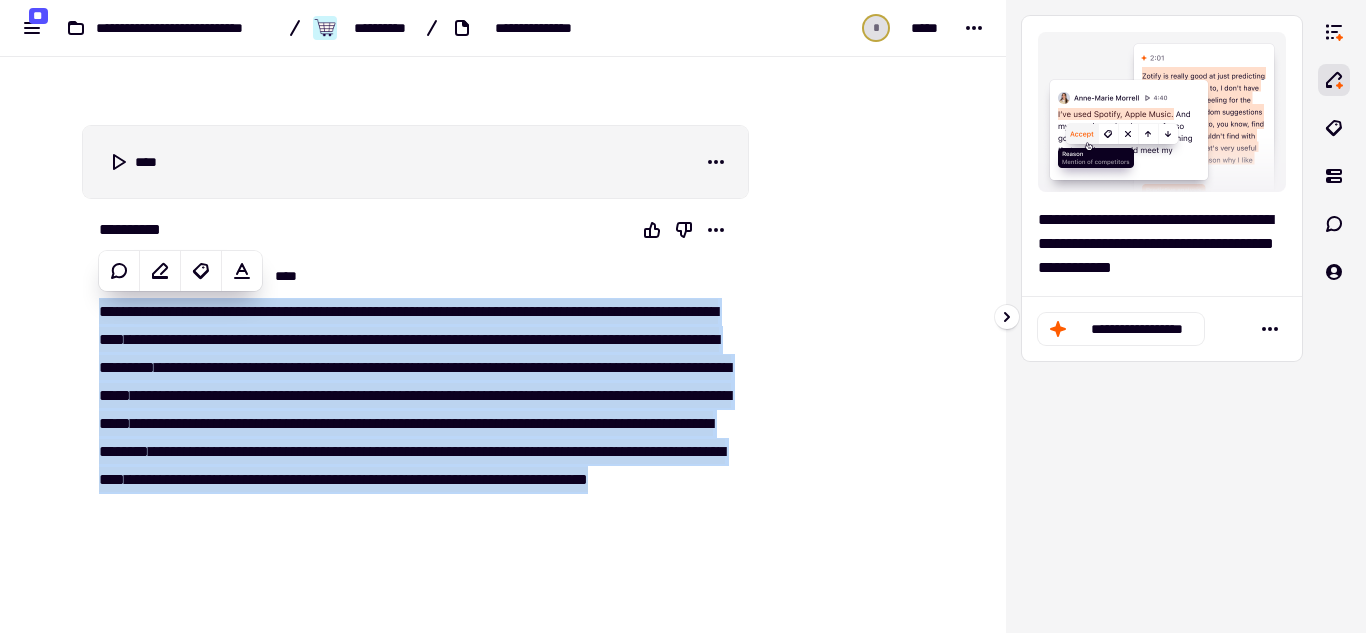 type 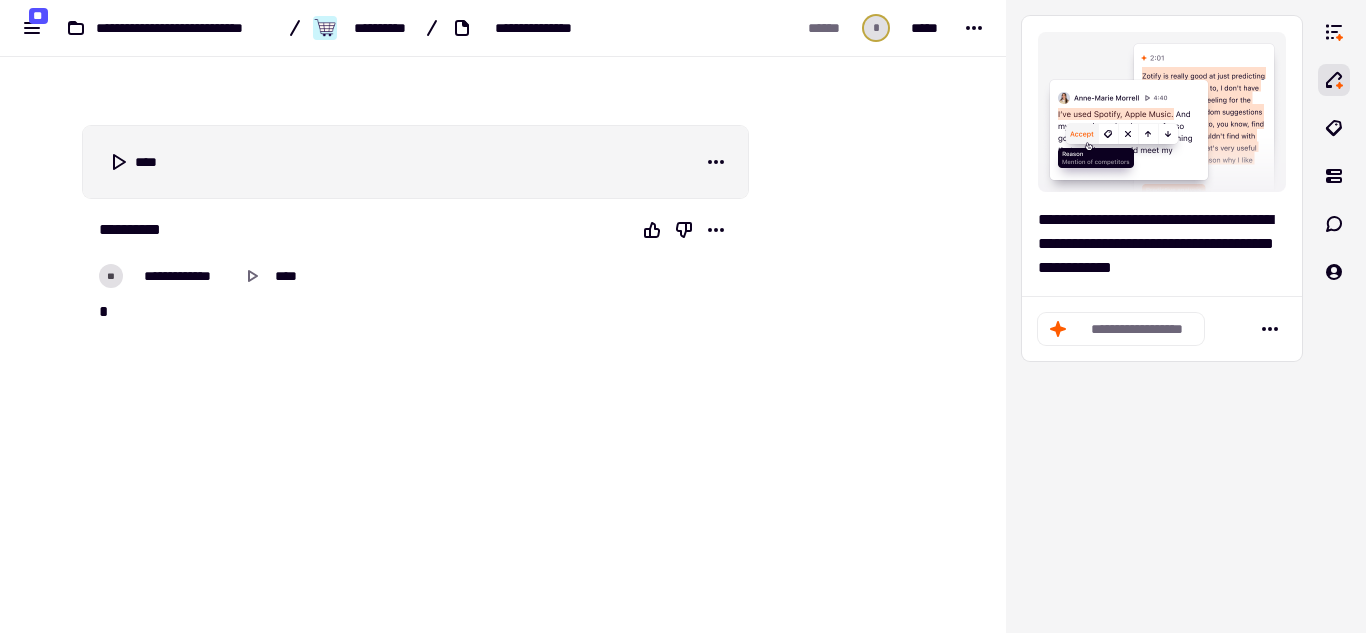 scroll, scrollTop: 93, scrollLeft: 0, axis: vertical 